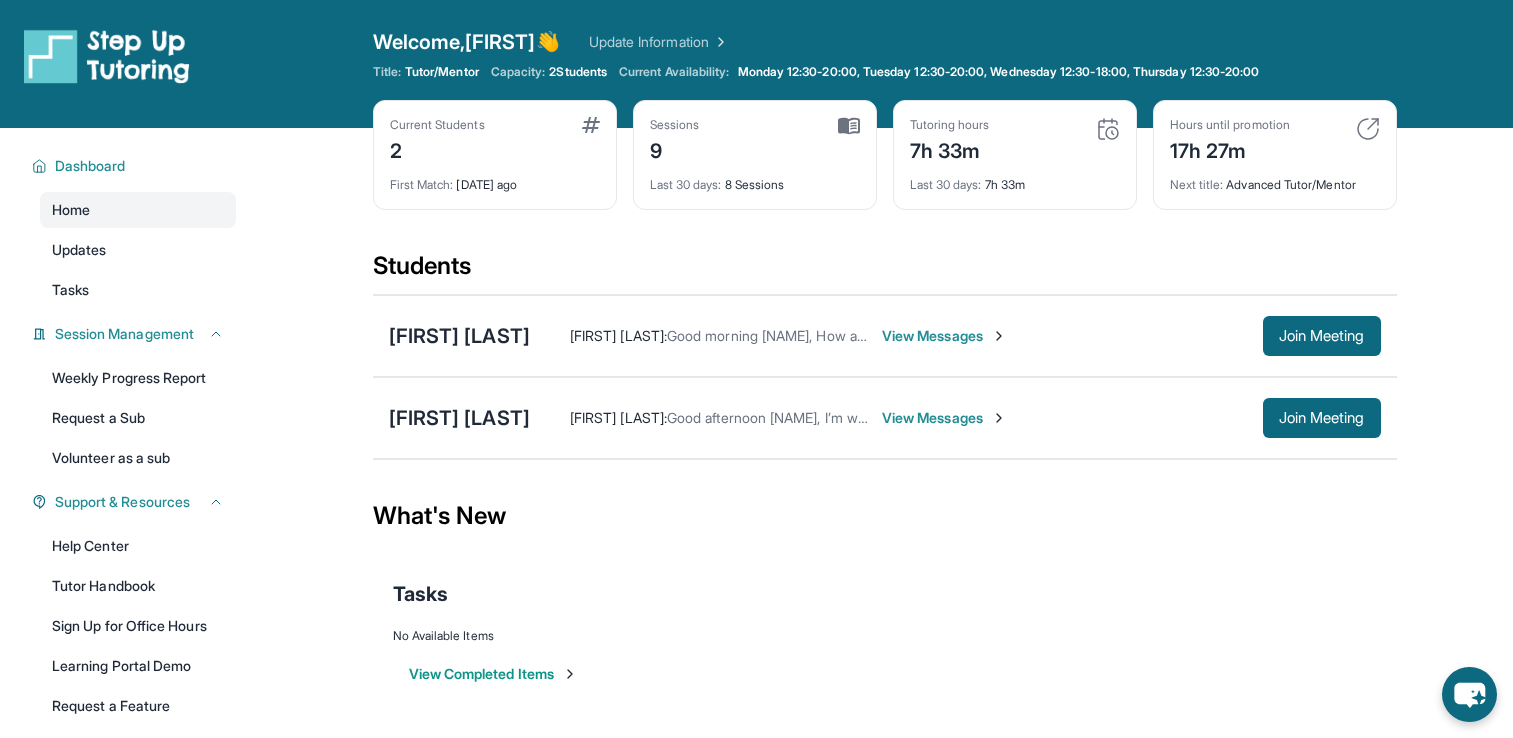 scroll, scrollTop: 0, scrollLeft: 0, axis: both 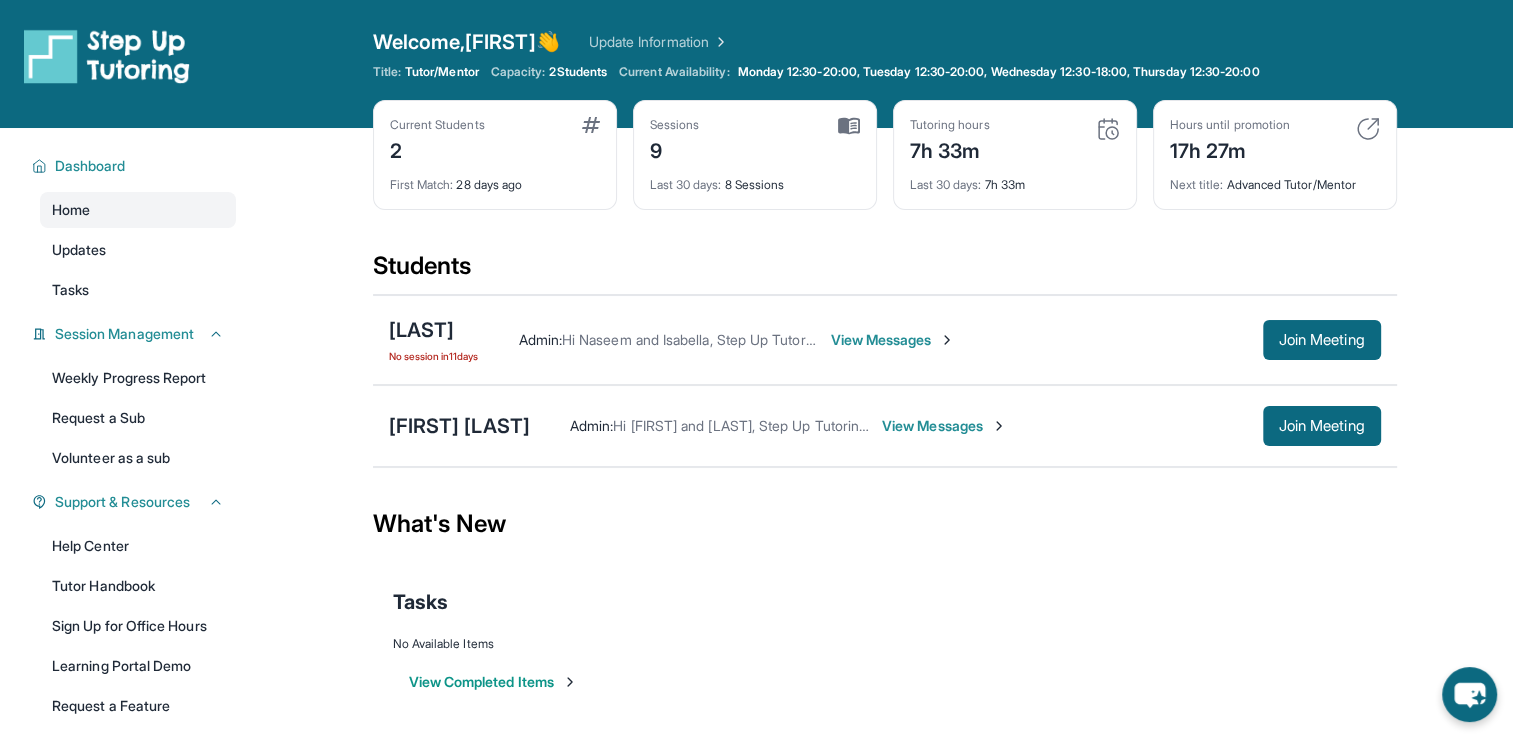 click on "View Messages" at bounding box center (892, 340) 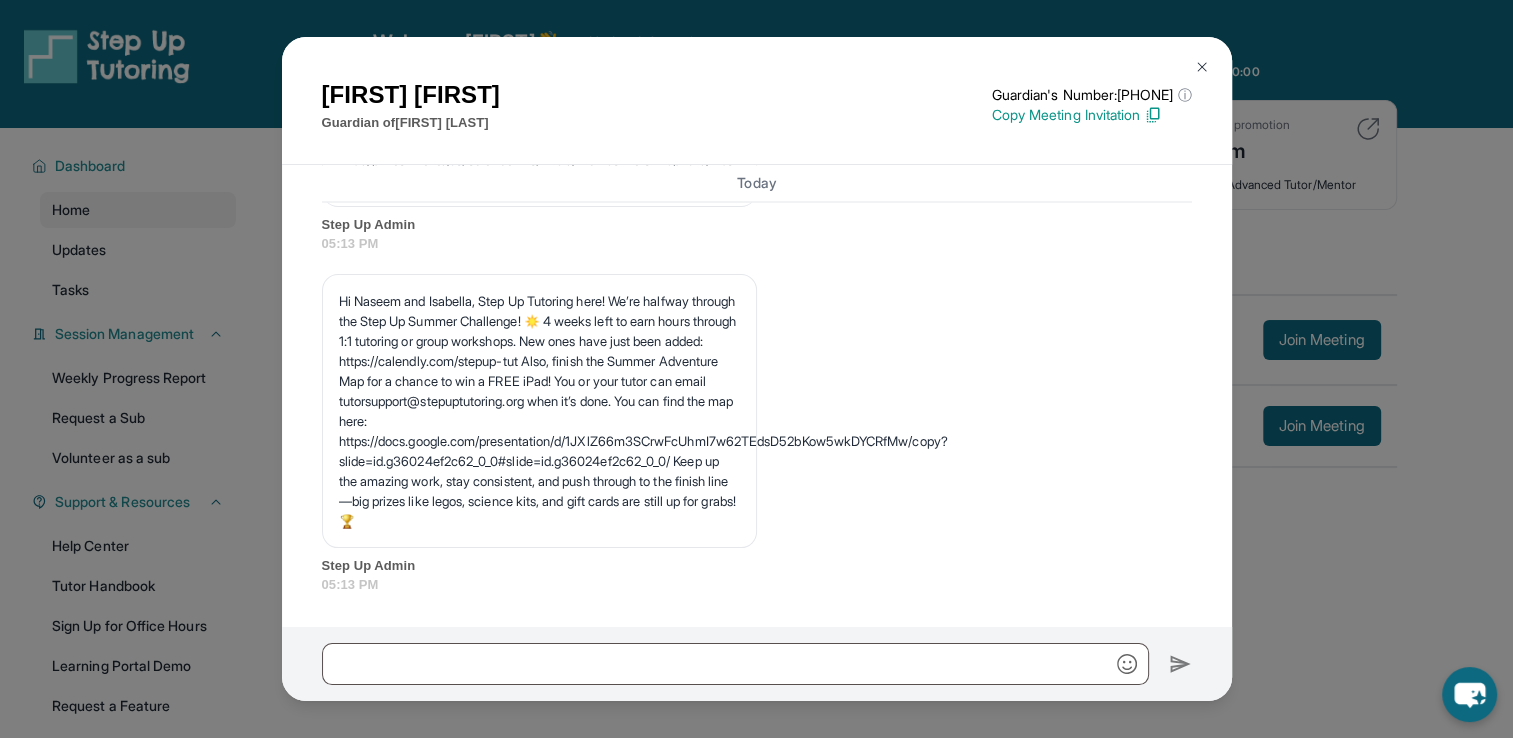scroll, scrollTop: 11363, scrollLeft: 0, axis: vertical 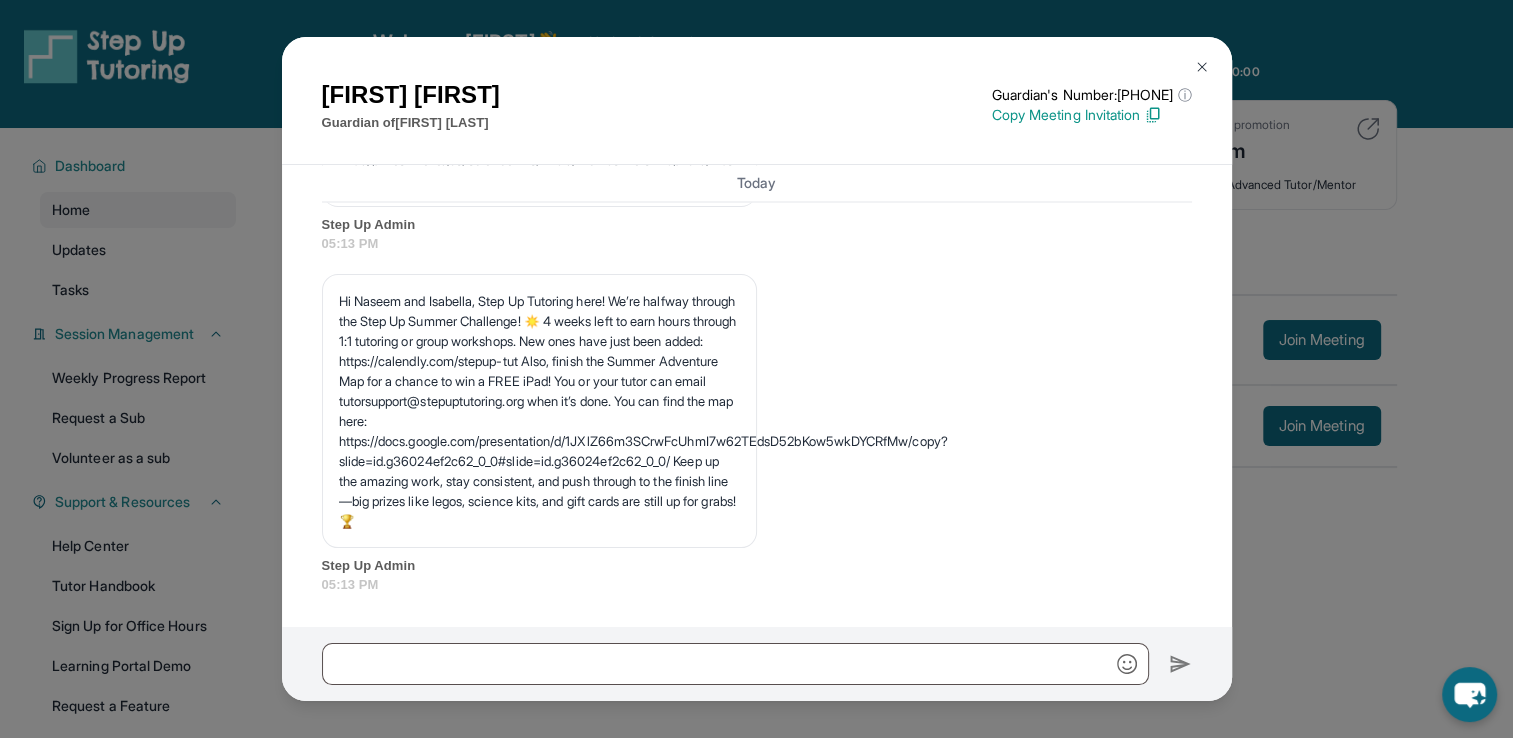 click on "Naseem   Mohsin Guardian of  Mishal   Musaed Guardian's Number:  [PHONE] ⓘ This isn't the guardian's real number — it's a private forwarding number that keeps their info safe while still letting you text them. Copy Meeting Invitation [DATE] <p>**New Step Up Tutoring Match Chat**: Hi Naseem! This is the start of your chat with Mishal's new tutor, Isabella. Please respond to this text with a message to your tutor introducing yourself with your name and your relation to Mishal within 24 hours. They will reply to start scheduling your first session (we suggest within 7 days of this text) and 2x/week tutoring schedule. Save this contact with your tutor's name and Step Up, so you know where to reach them. Happy tutoring! :)</p> Step Up Admin [TIME] Step Up Admin [TIME] Step Up Admin [TIME] Step Up Admin [TIME] Step Up Admin [TIME] Step Up Admin [TIME] <p>Please confirm that the tutor will be able to attend your first assigned meeting time before joining the link!</p> Step Up Admin Friday" at bounding box center [756, 369] 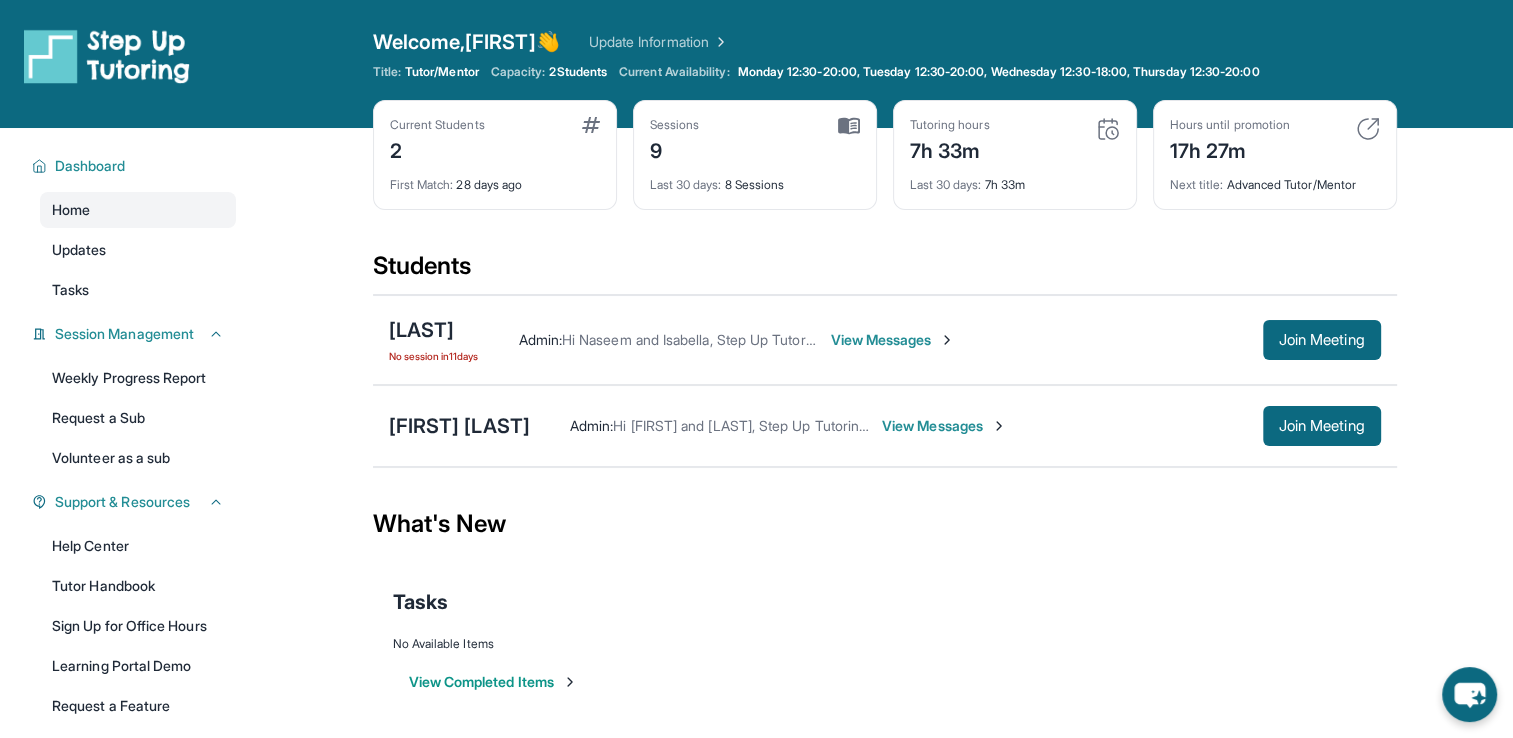 click on "View Messages" at bounding box center (944, 426) 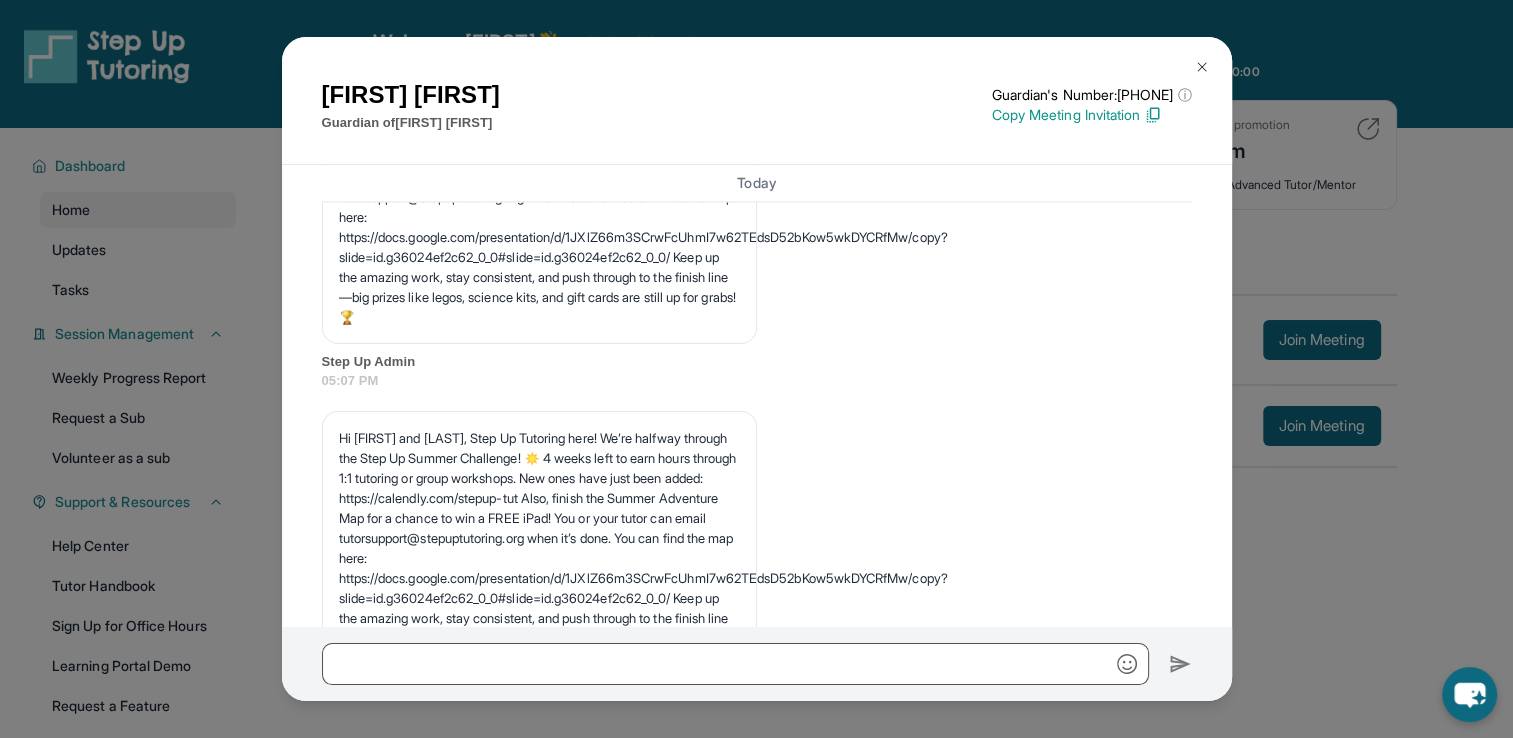 scroll, scrollTop: 10601, scrollLeft: 0, axis: vertical 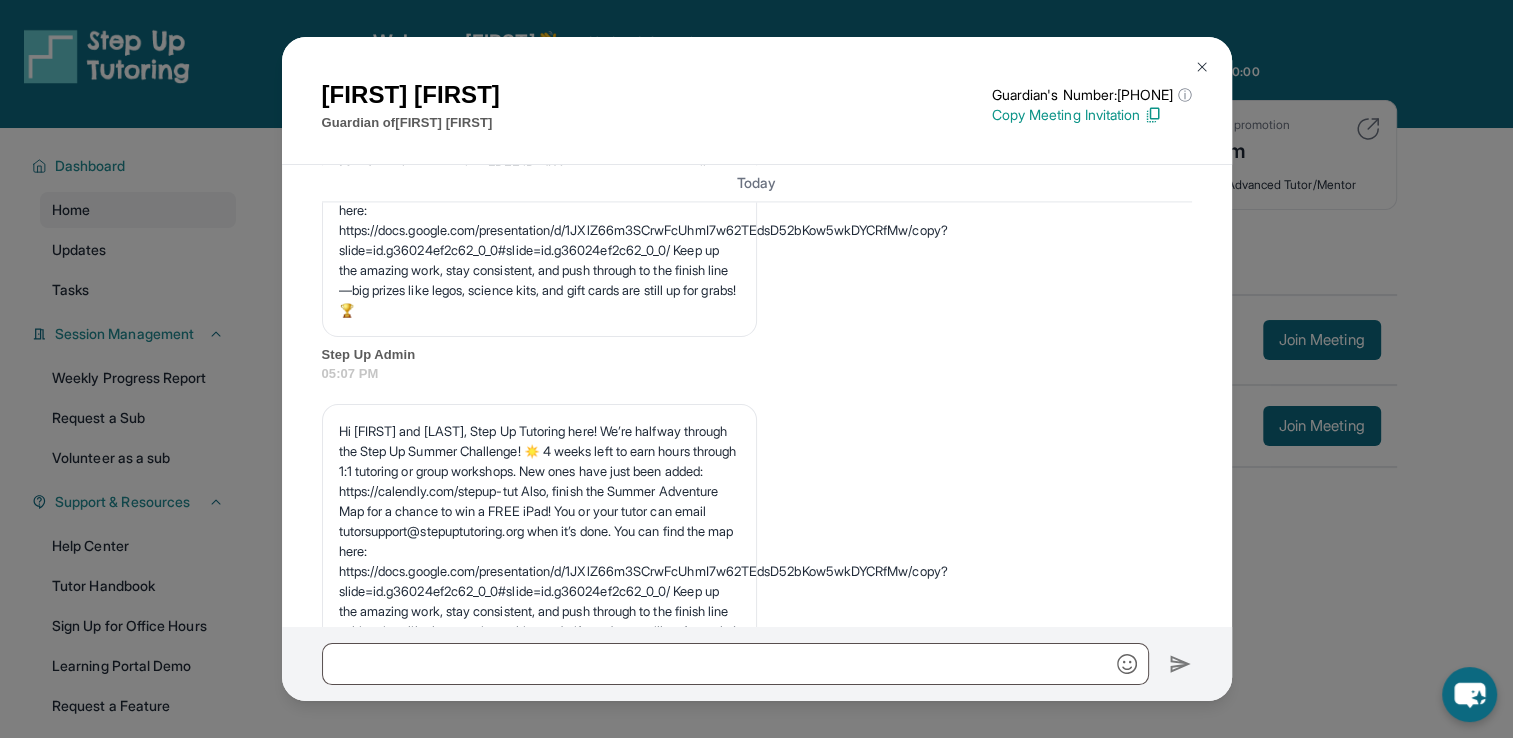 click on "Sean   Shin Guardian of  Joy   Shin Guardian's Number:  [PHONE] ⓘ This isn't the guardian's real number — it's a private forwarding number that keeps their info safe while still letting you text them. Copy Meeting Invitation [DATE] <p>**New Step Up Tutoring Match Chat**: Hi Sean! This is the start of your chat with Joy's new tutor, Isabella. Please respond to this text with a message to your tutor introducing yourself with your name and your relation to Joy within 24 hours. They will reply to start scheduling your first session (we suggest within 7 days of this text) and 2x/week tutoring schedule. Save this contact with your tutor's name and Step Up, so you know where to reach them. Happy tutoring! :)</p> Step Up Admin [TIME] Step Up Admin [TIME] Step Up Admin [TIME] Step Up Admin [TIME] Step Up Admin [TIME] Step Up Admin [TIME] <p>Please confirm that the tutor will be able to attend your first assigned meeting time before joining the link!</p> Step Up Admin [TIME] Step Up Admin" at bounding box center [756, 369] 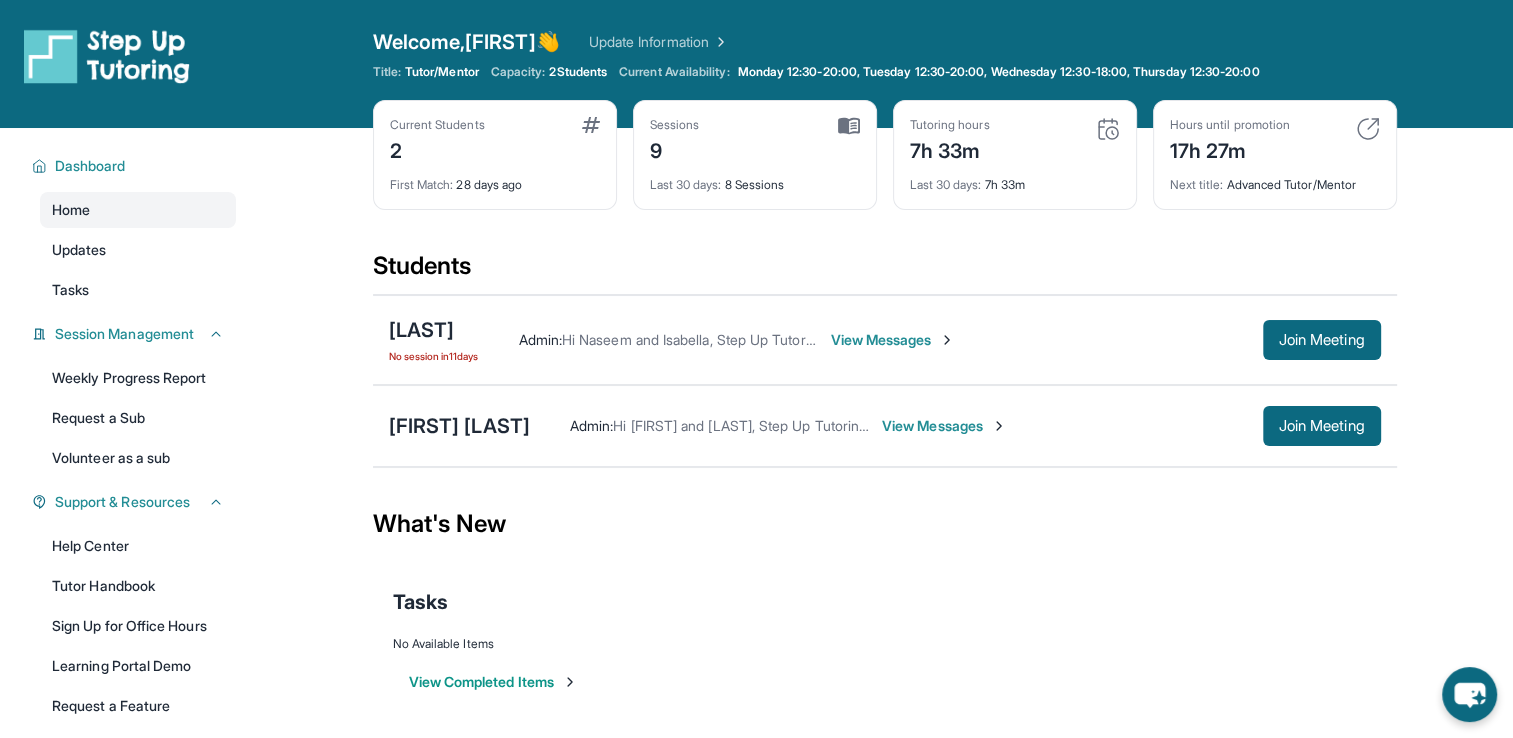 click on "View Messages" at bounding box center (892, 340) 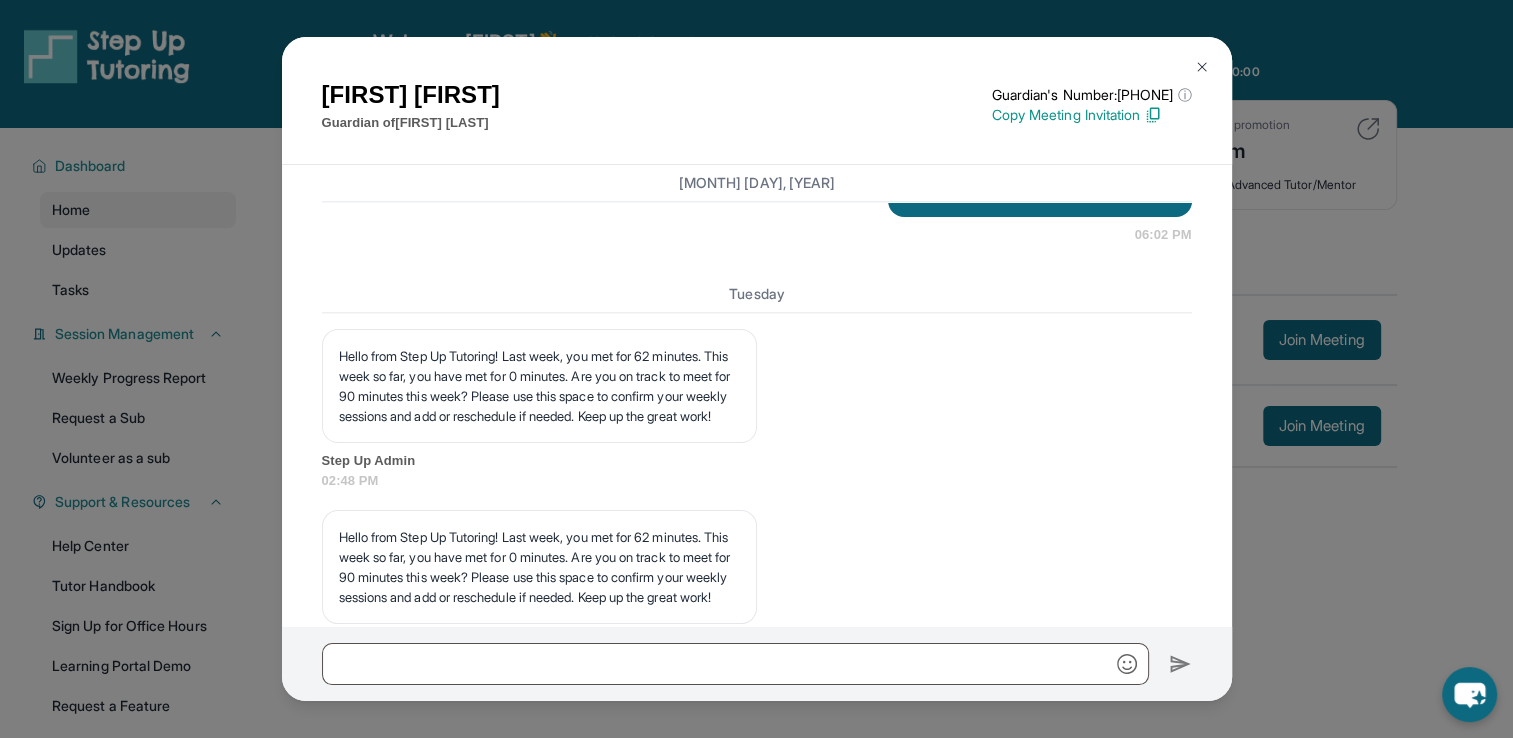 scroll, scrollTop: 9879, scrollLeft: 0, axis: vertical 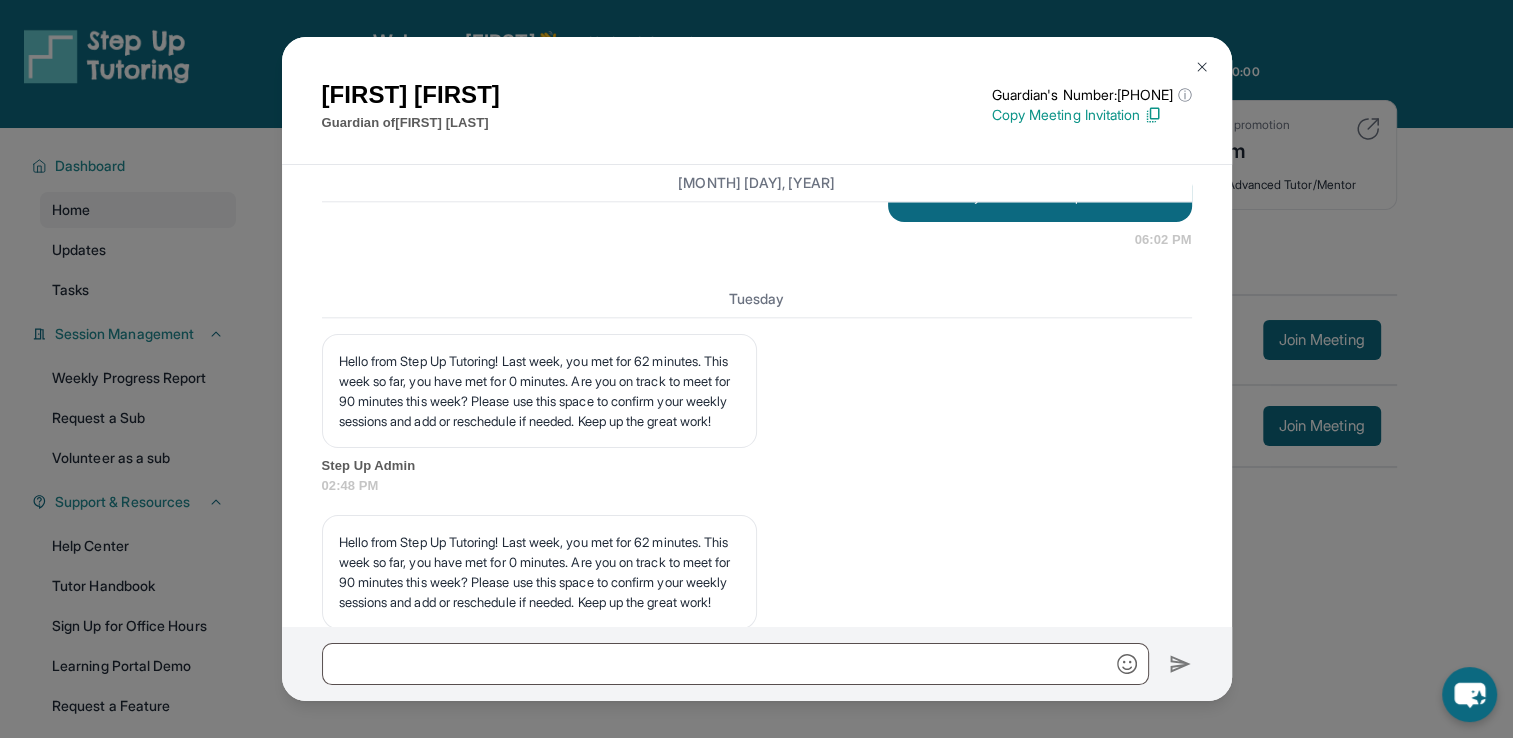 drag, startPoint x: 768, startPoint y: 279, endPoint x: 1048, endPoint y: 334, distance: 285.35065 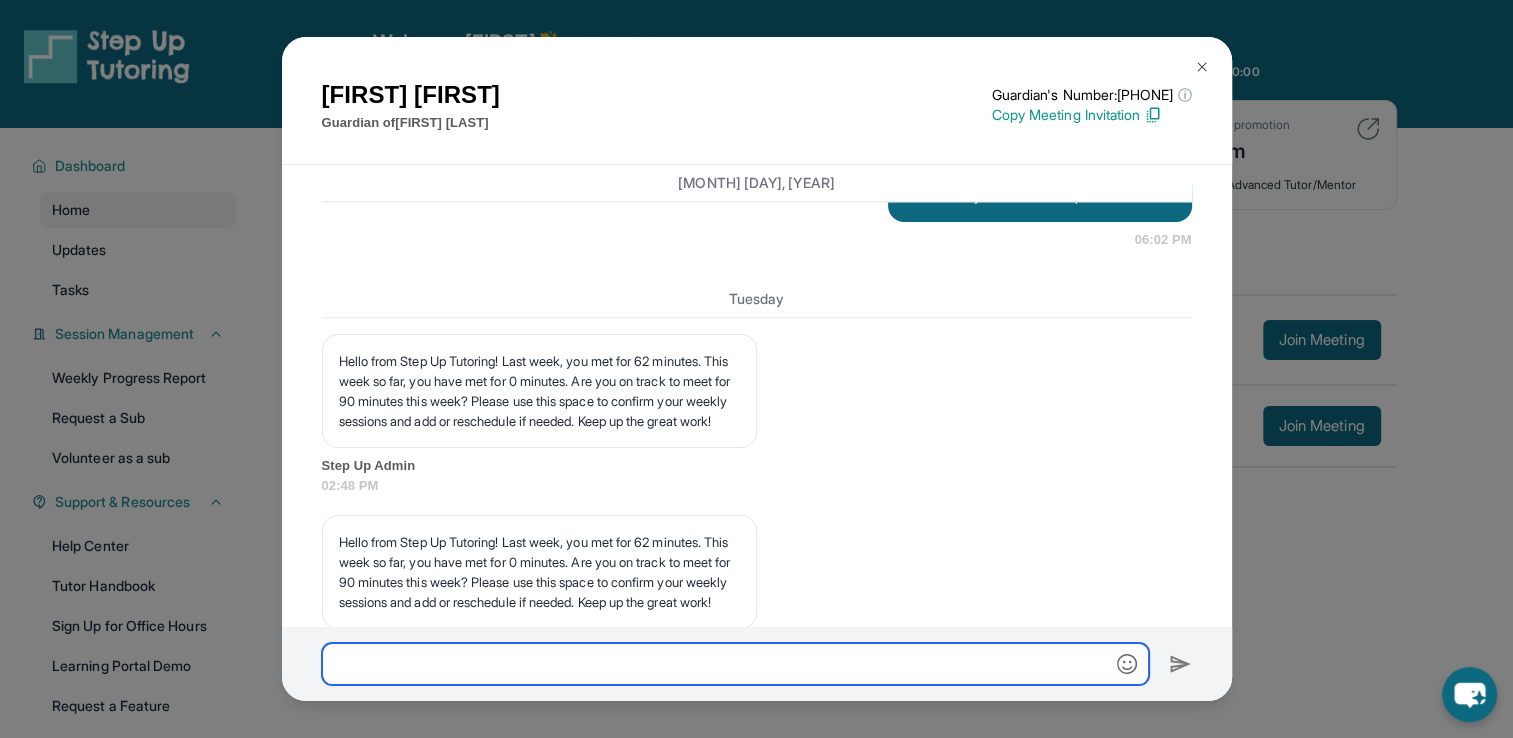 click at bounding box center (735, 664) 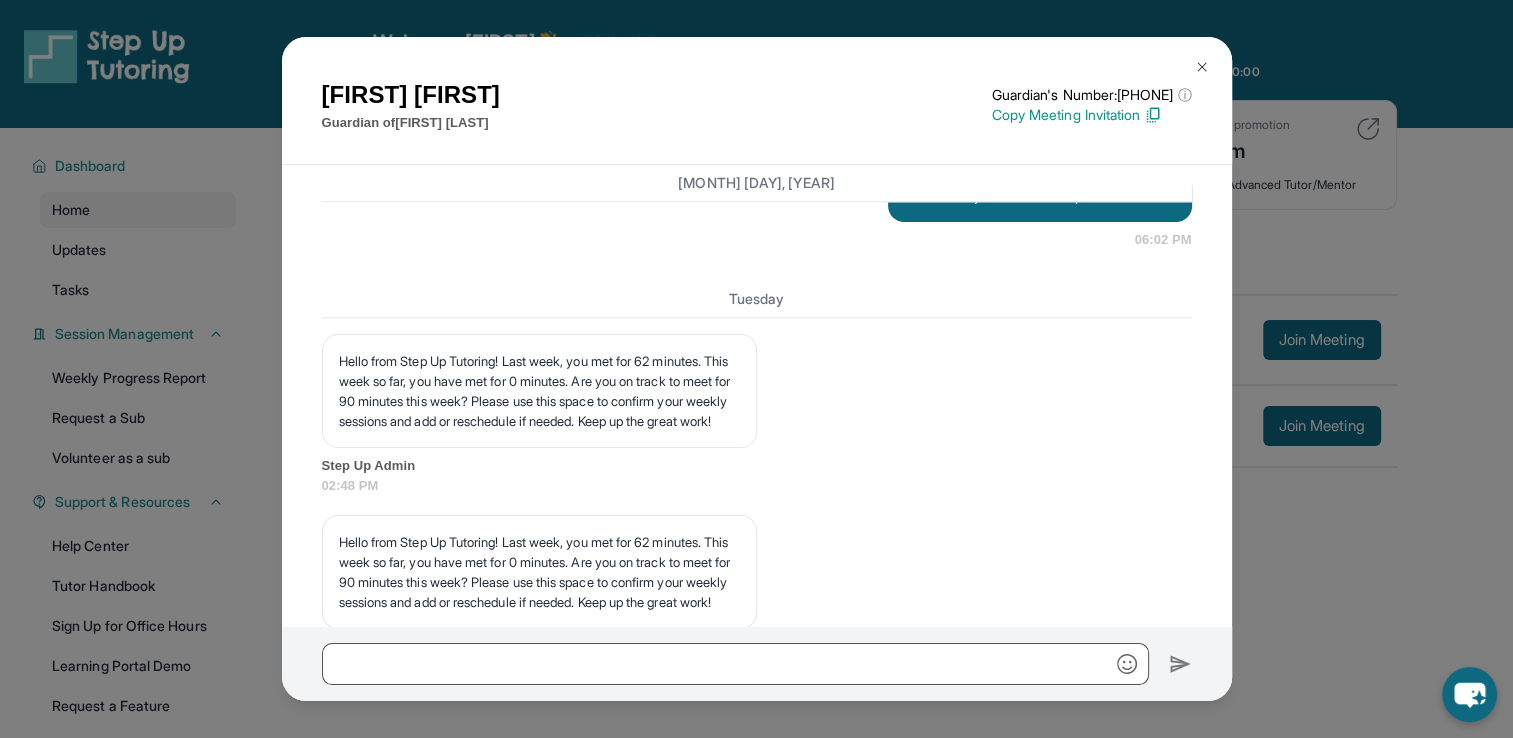 click at bounding box center (1202, 67) 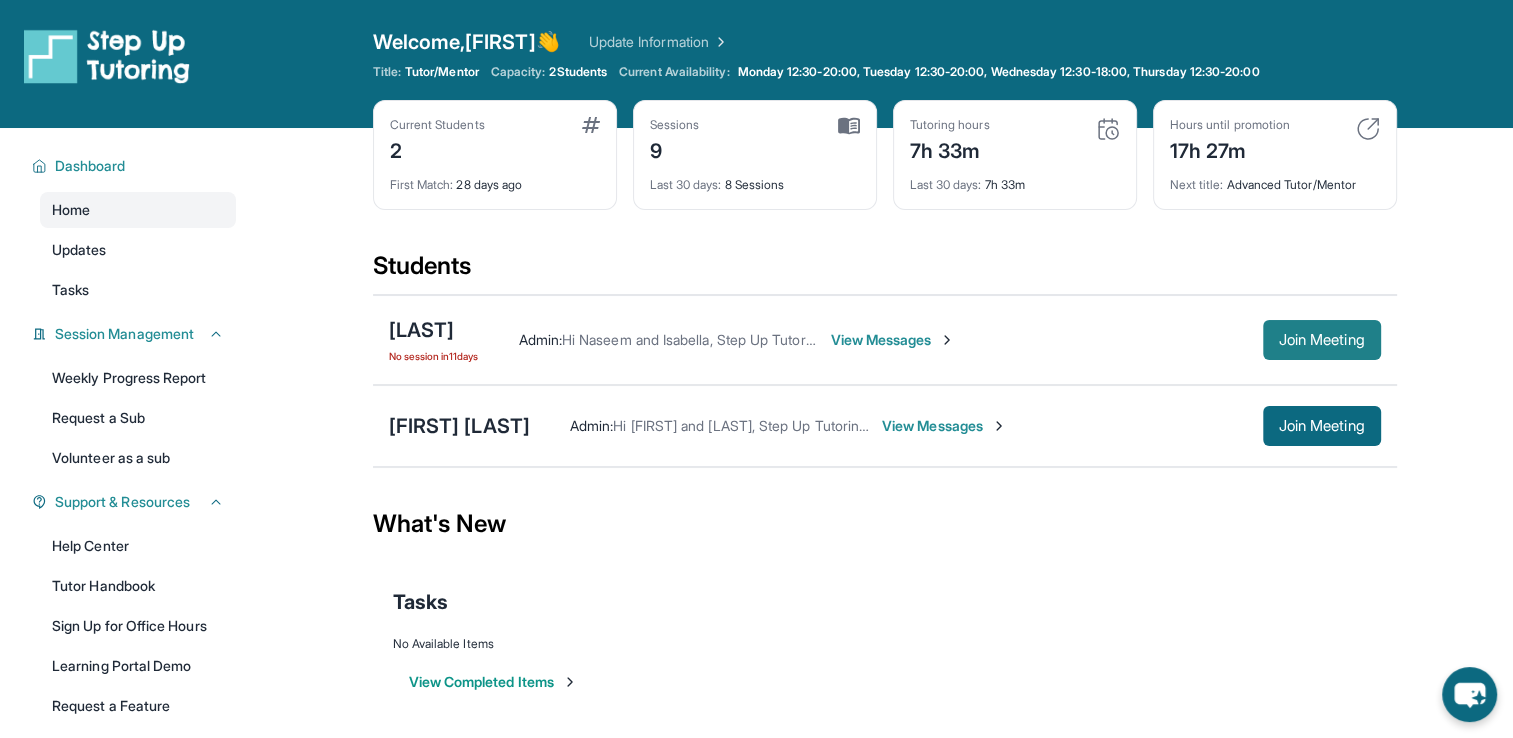 click on "Join Meeting" at bounding box center [1322, 340] 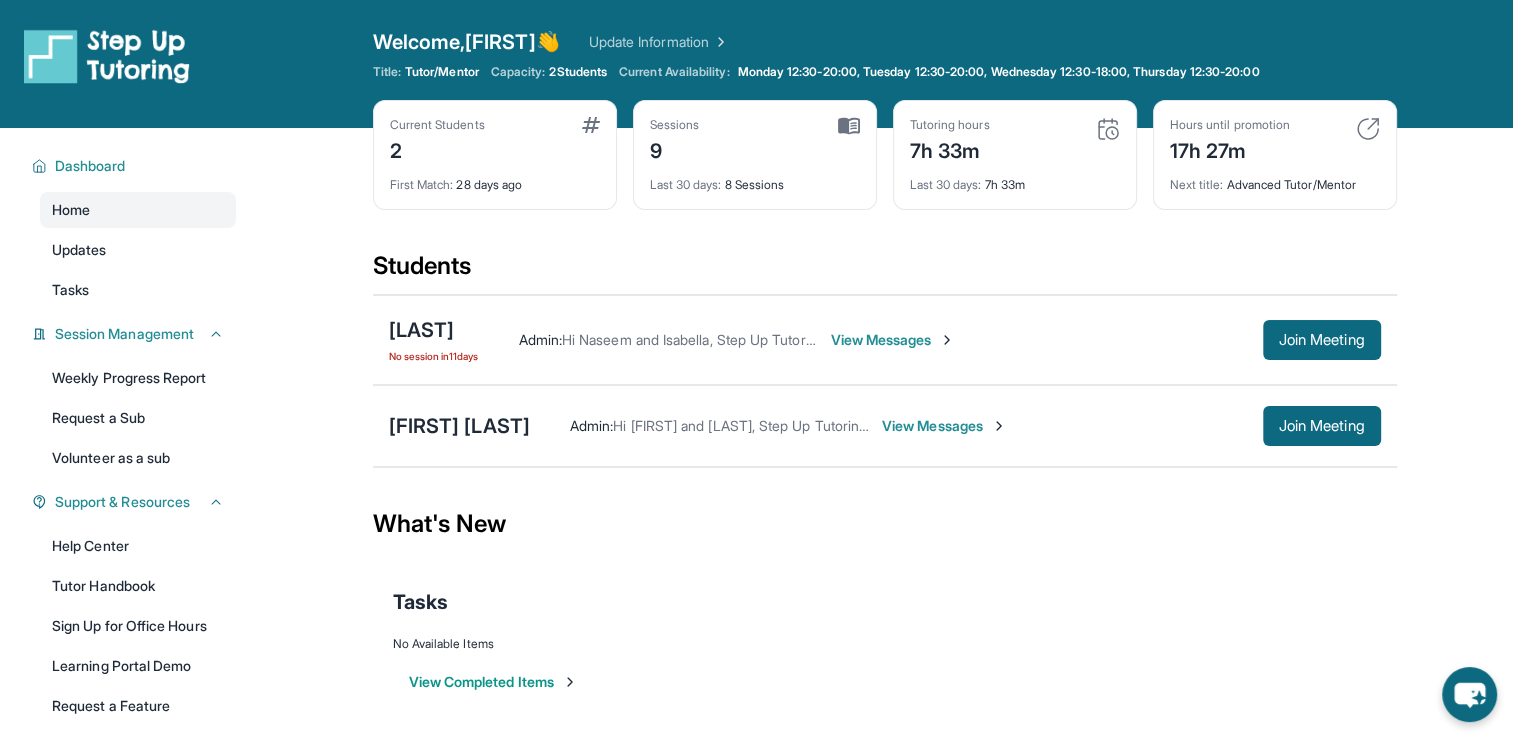click on "View Messages" at bounding box center [892, 340] 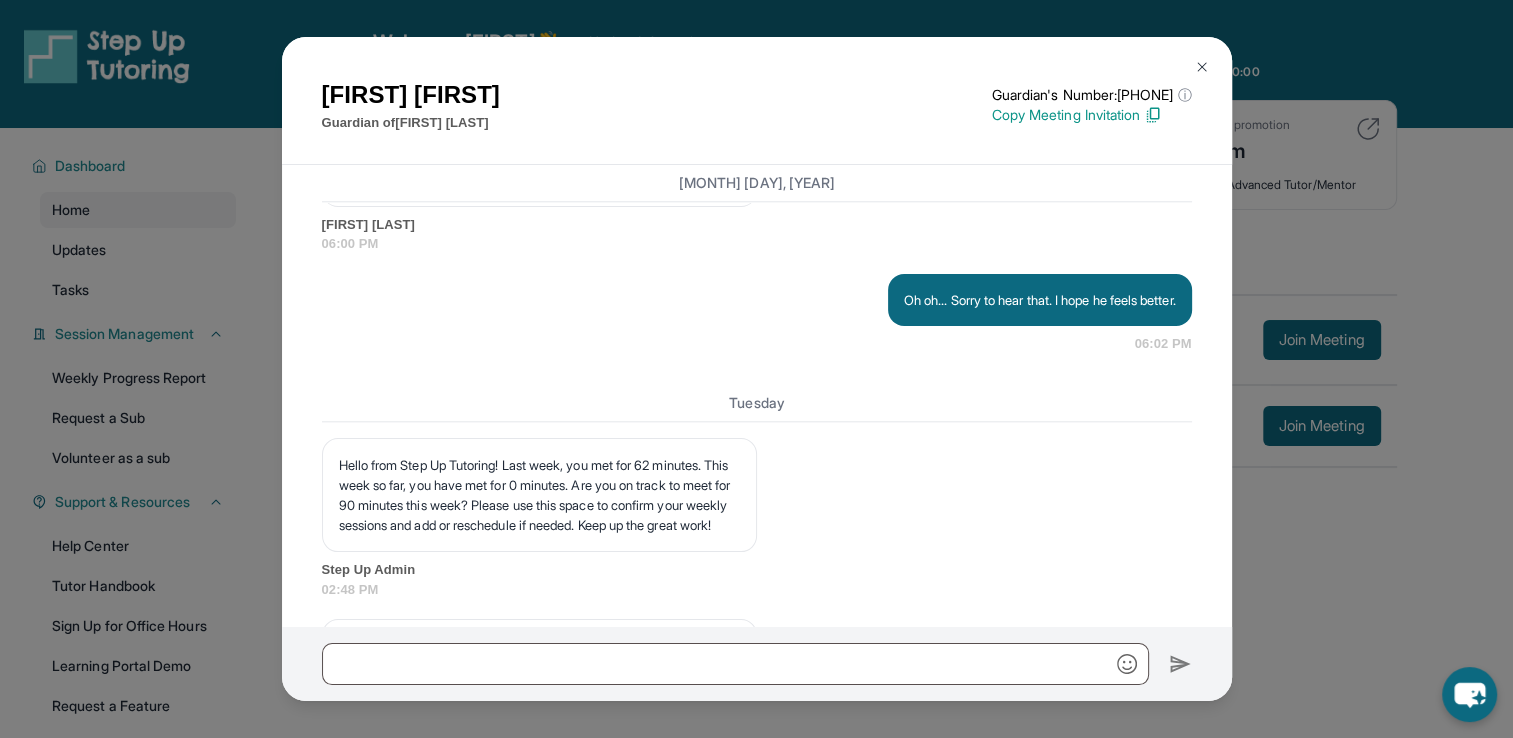 scroll, scrollTop: 11772, scrollLeft: 0, axis: vertical 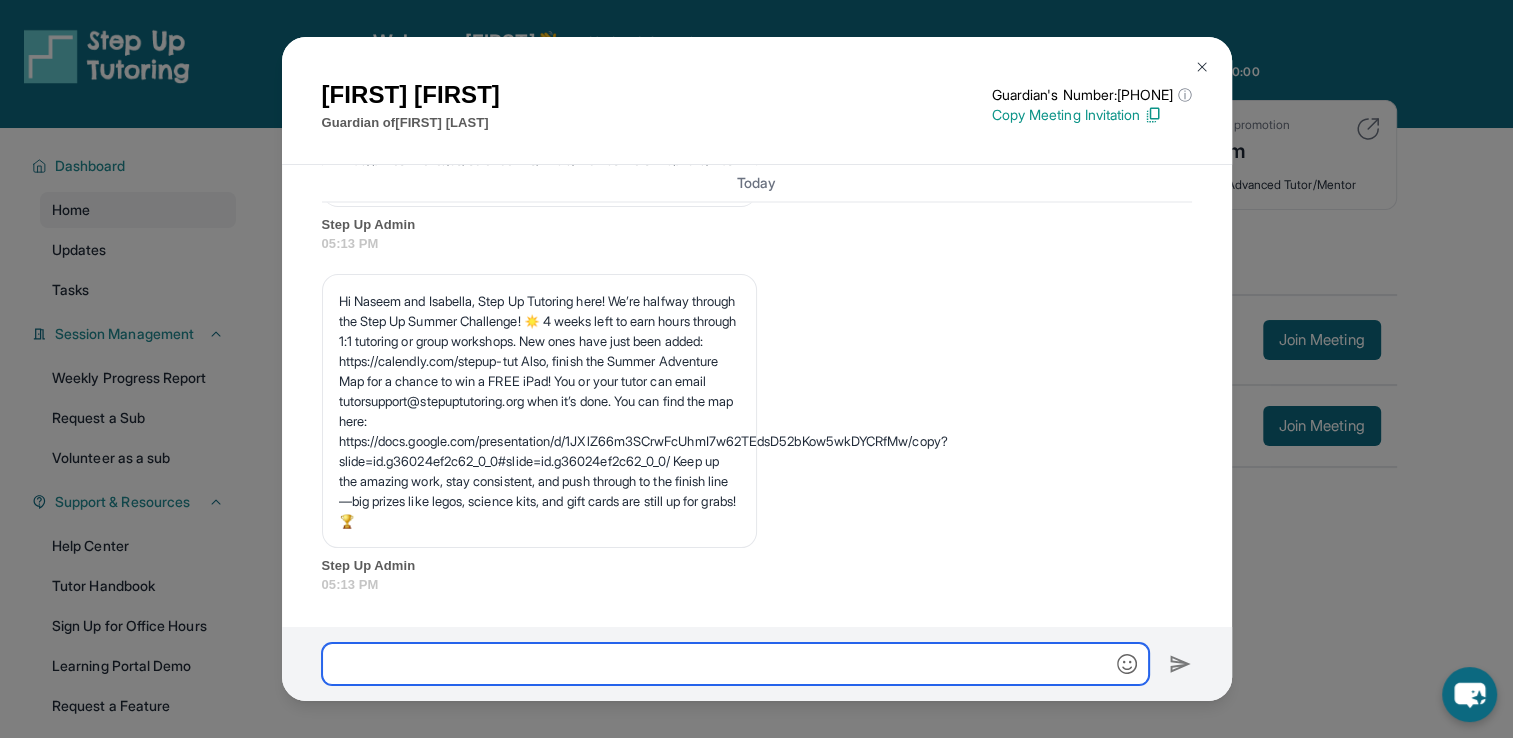 click at bounding box center (735, 664) 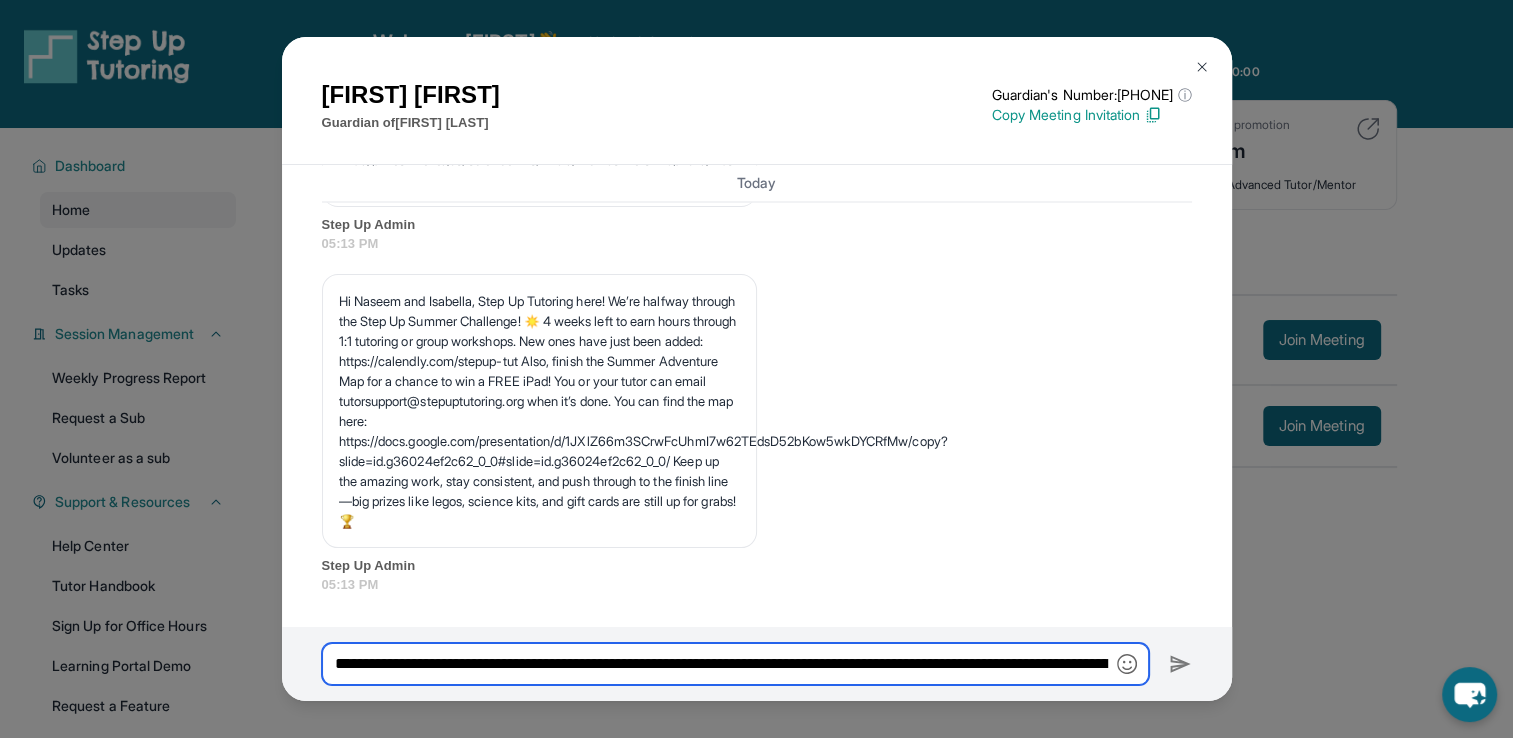 scroll, scrollTop: 0, scrollLeft: 971, axis: horizontal 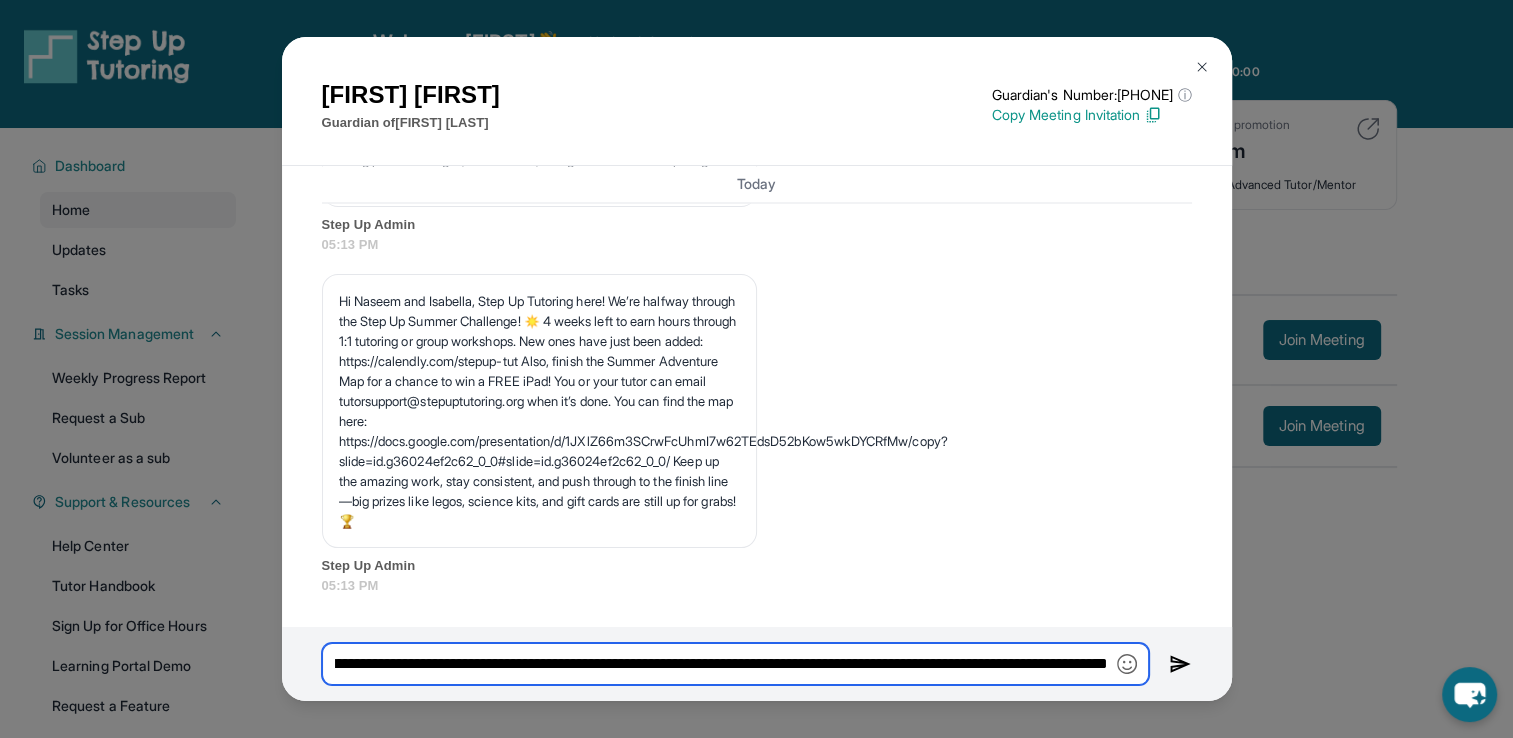 type on "**********" 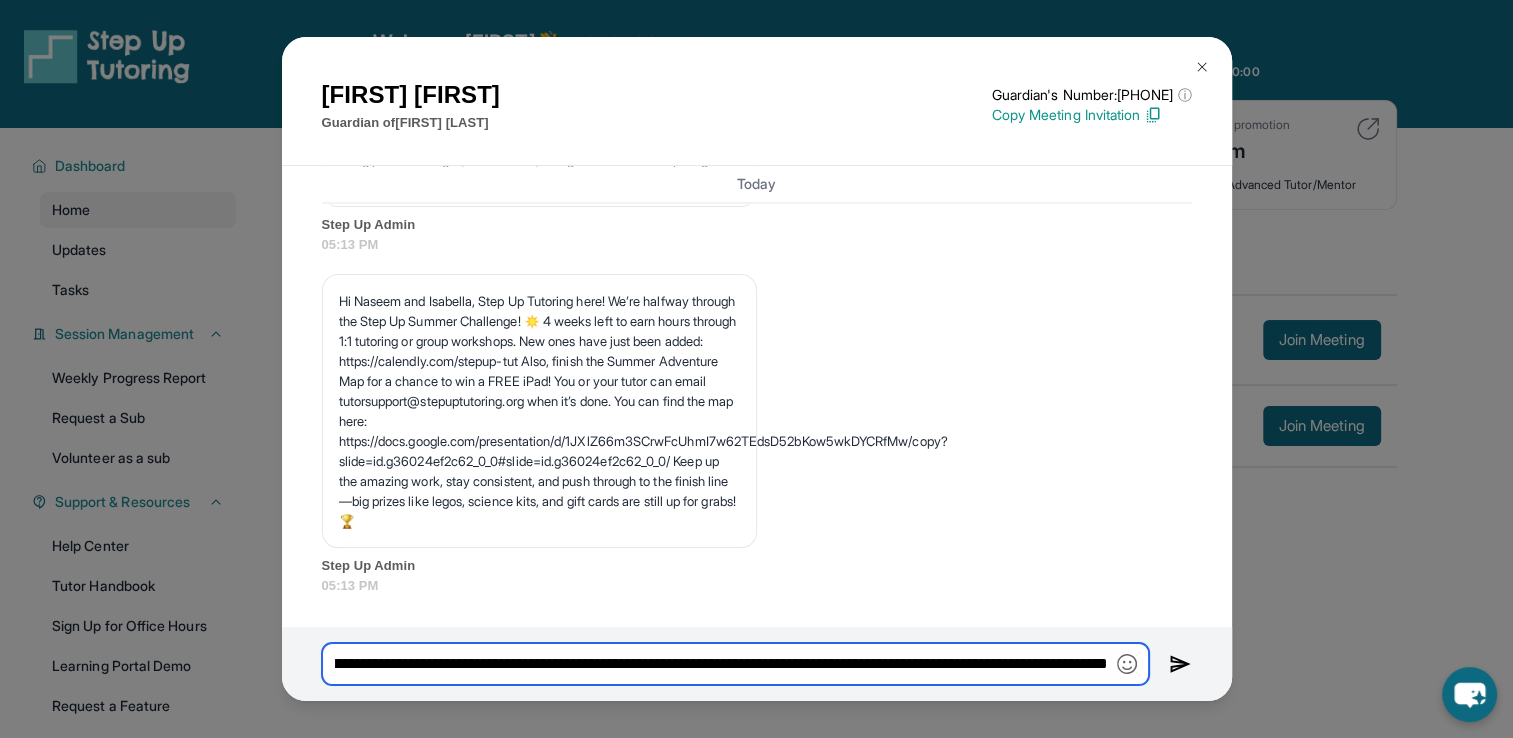 scroll, scrollTop: 0, scrollLeft: 0, axis: both 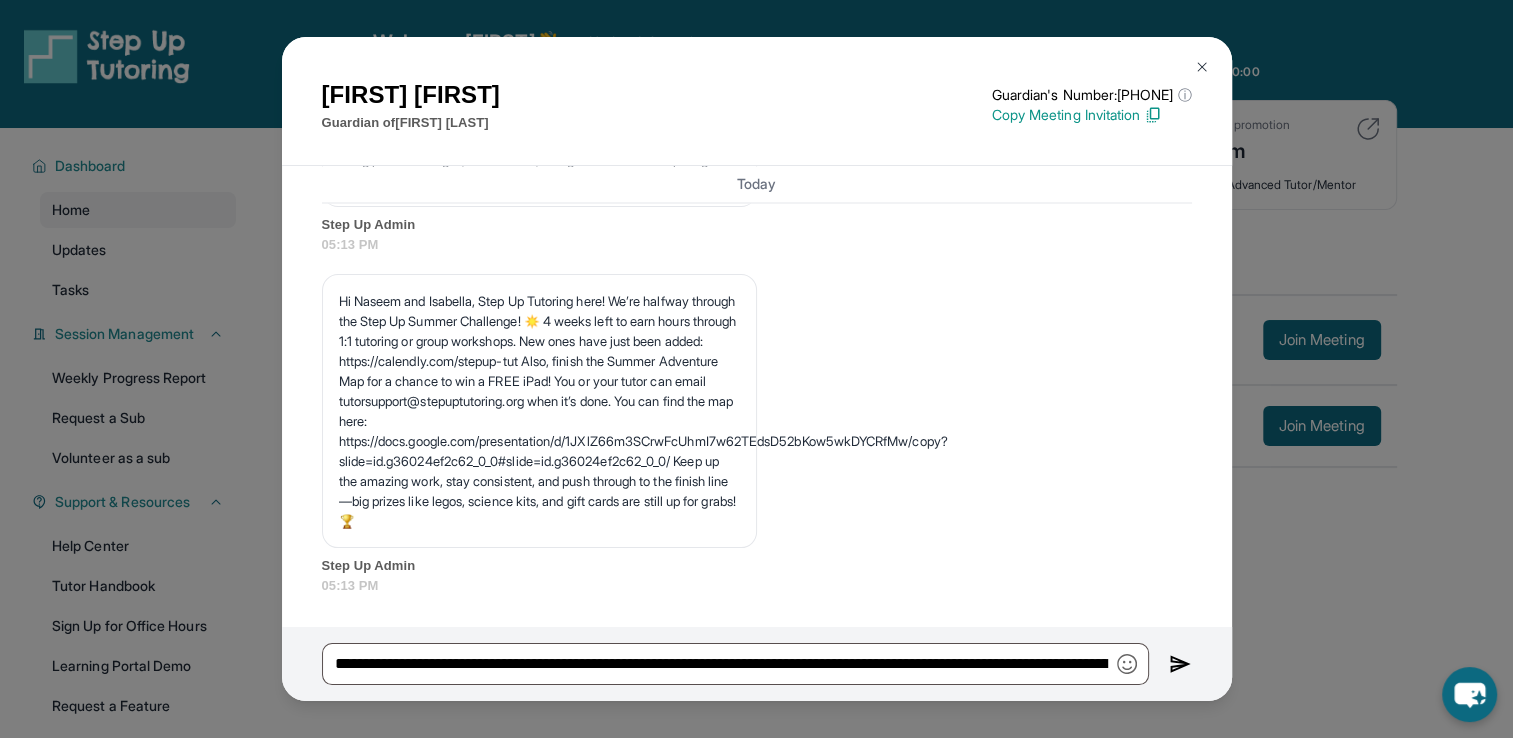 click at bounding box center [1202, 67] 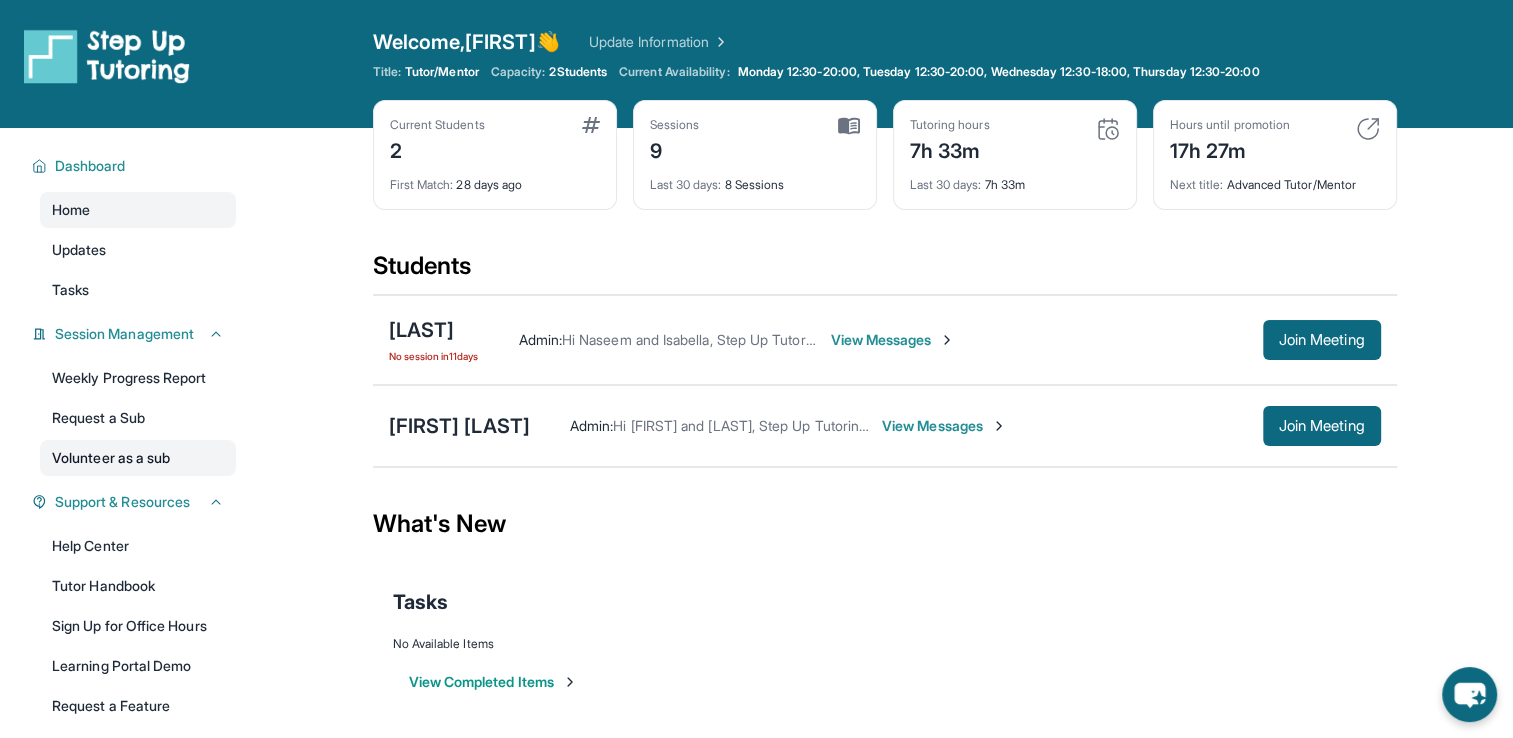 click on "Volunteer as a sub" at bounding box center [138, 458] 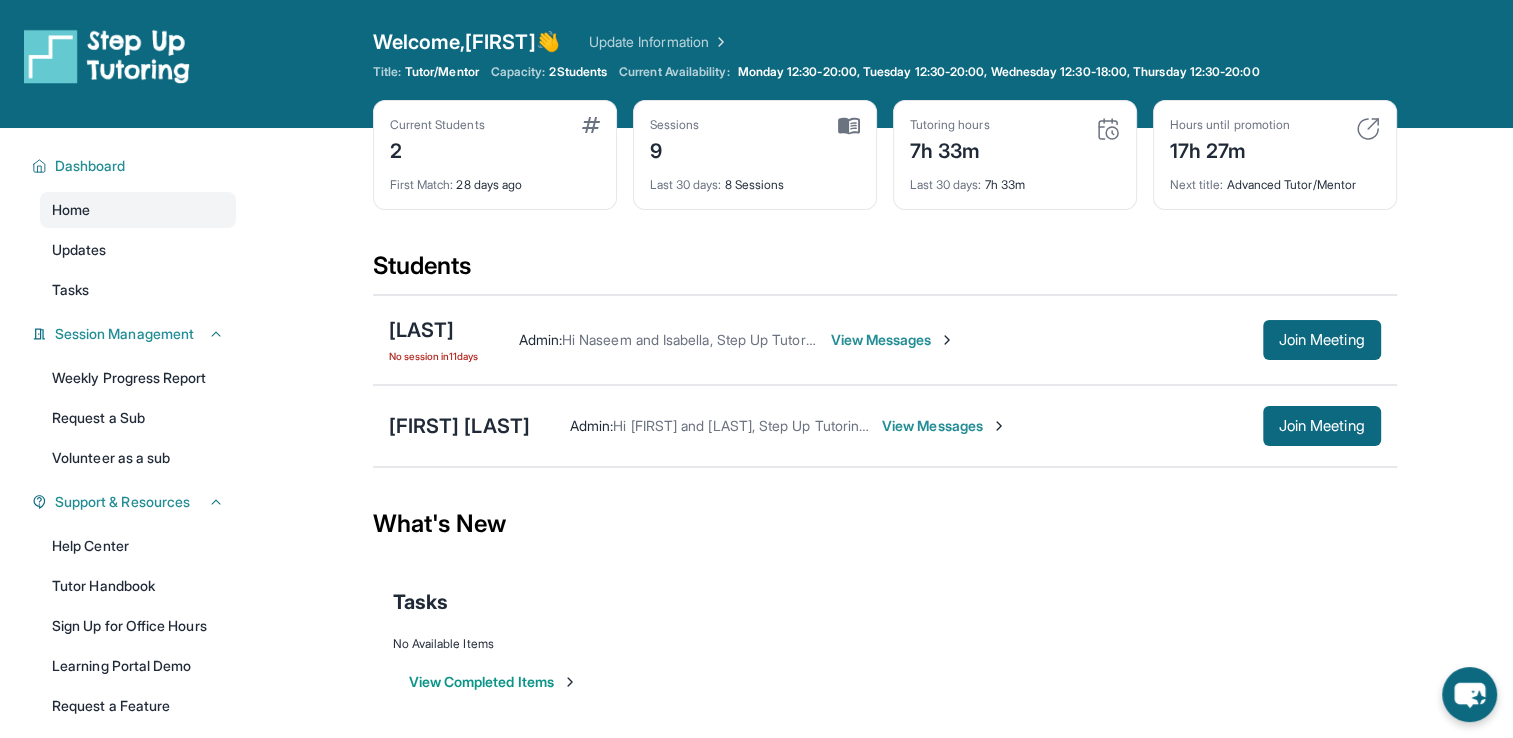 click on "View Messages" at bounding box center (892, 340) 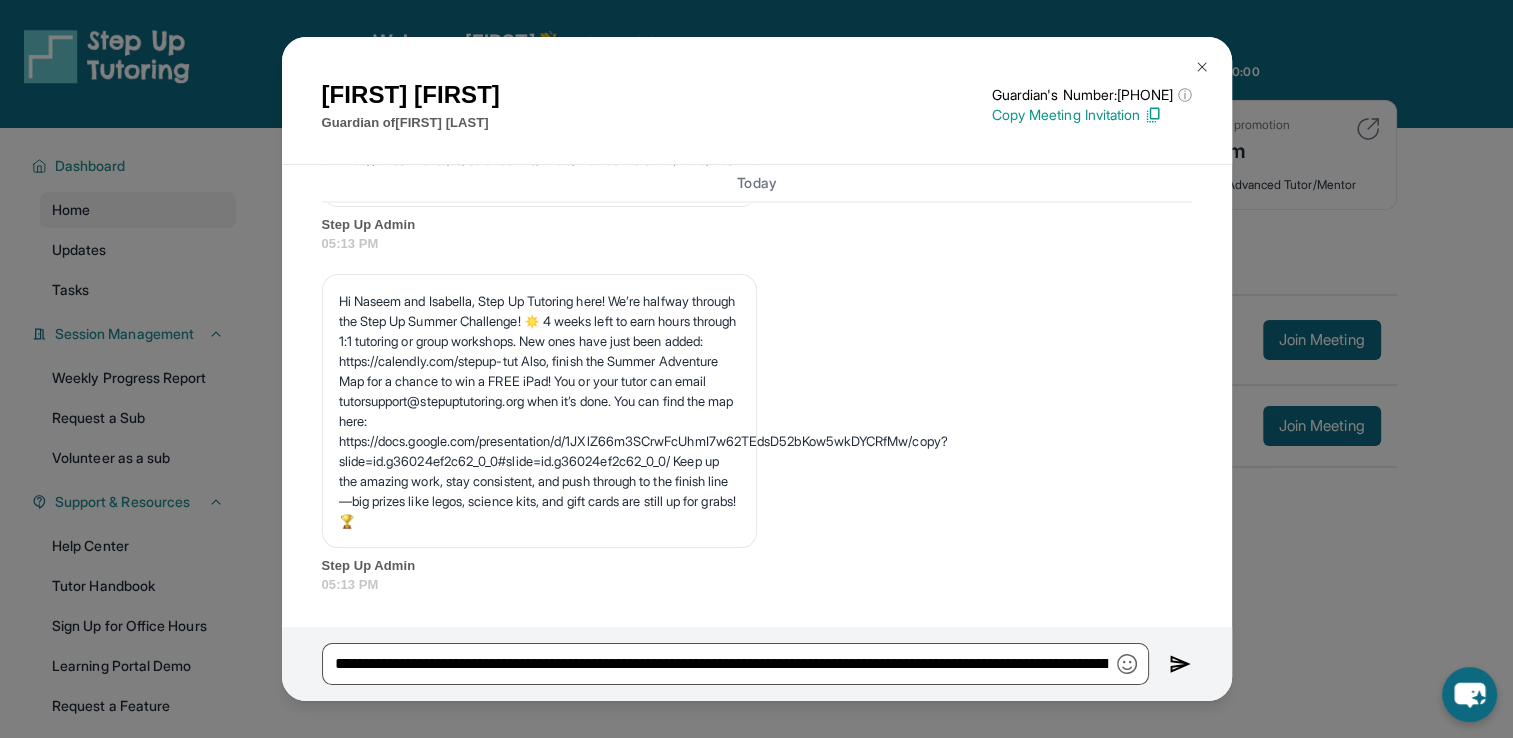 scroll, scrollTop: 11772, scrollLeft: 0, axis: vertical 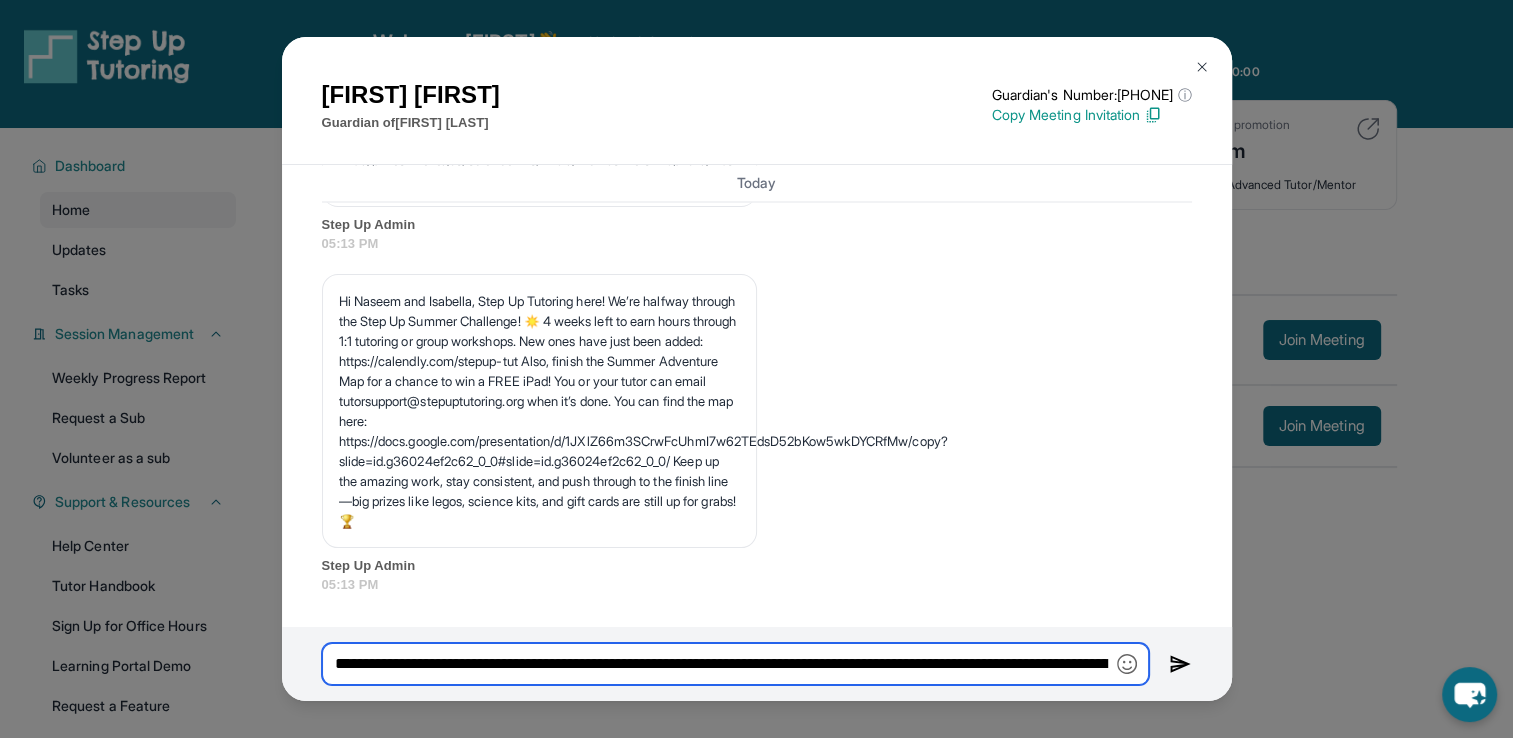 click on "**********" at bounding box center (735, 664) 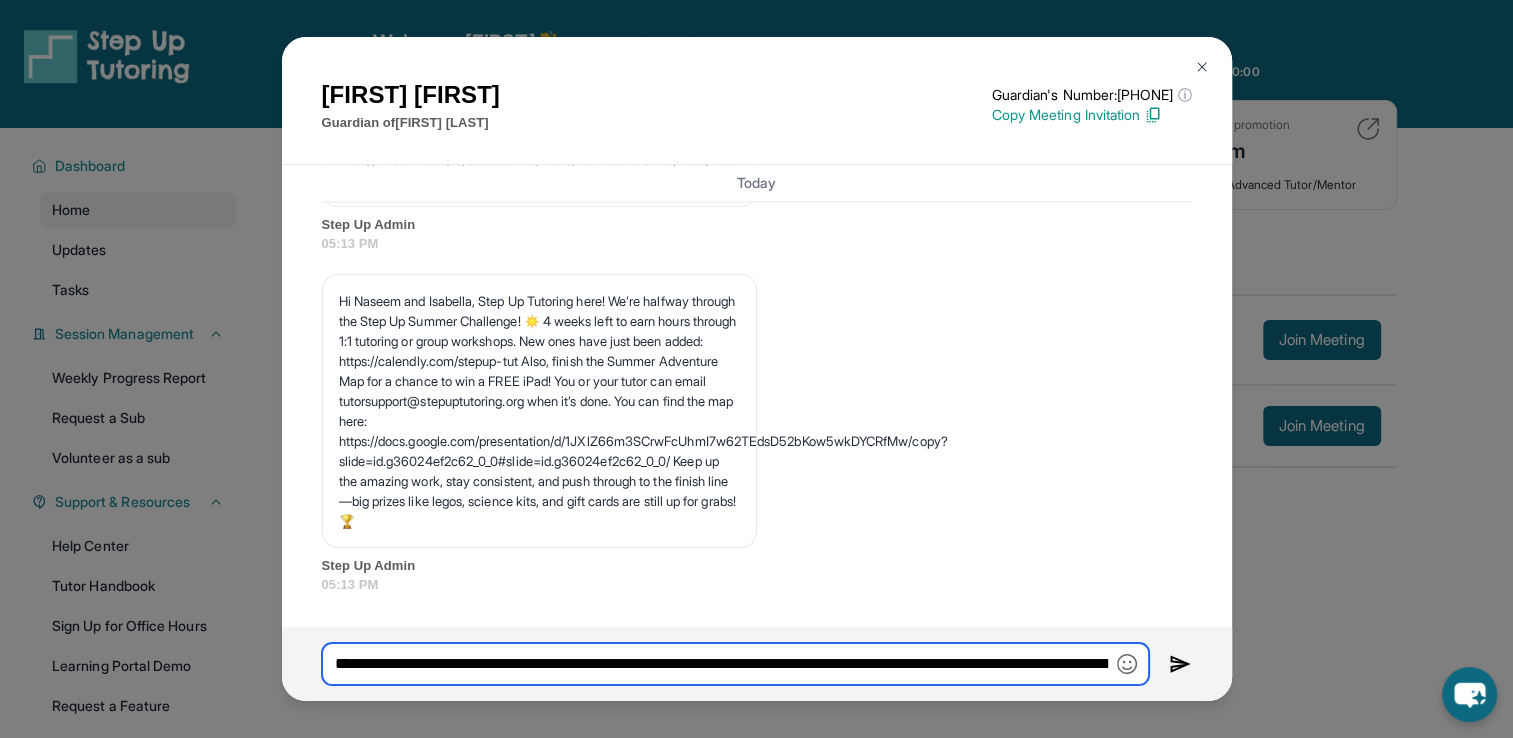 type on "**********" 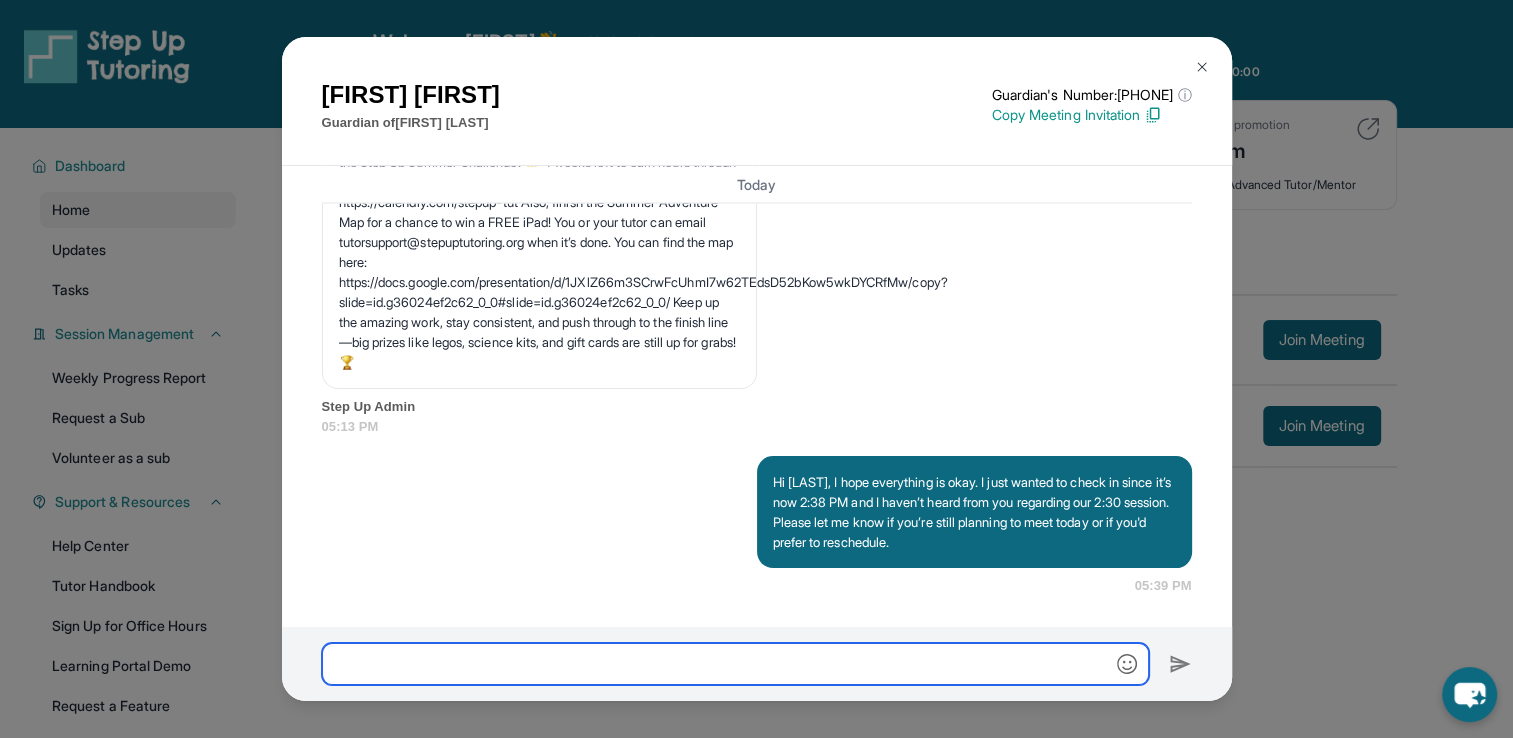 scroll, scrollTop: 0, scrollLeft: 0, axis: both 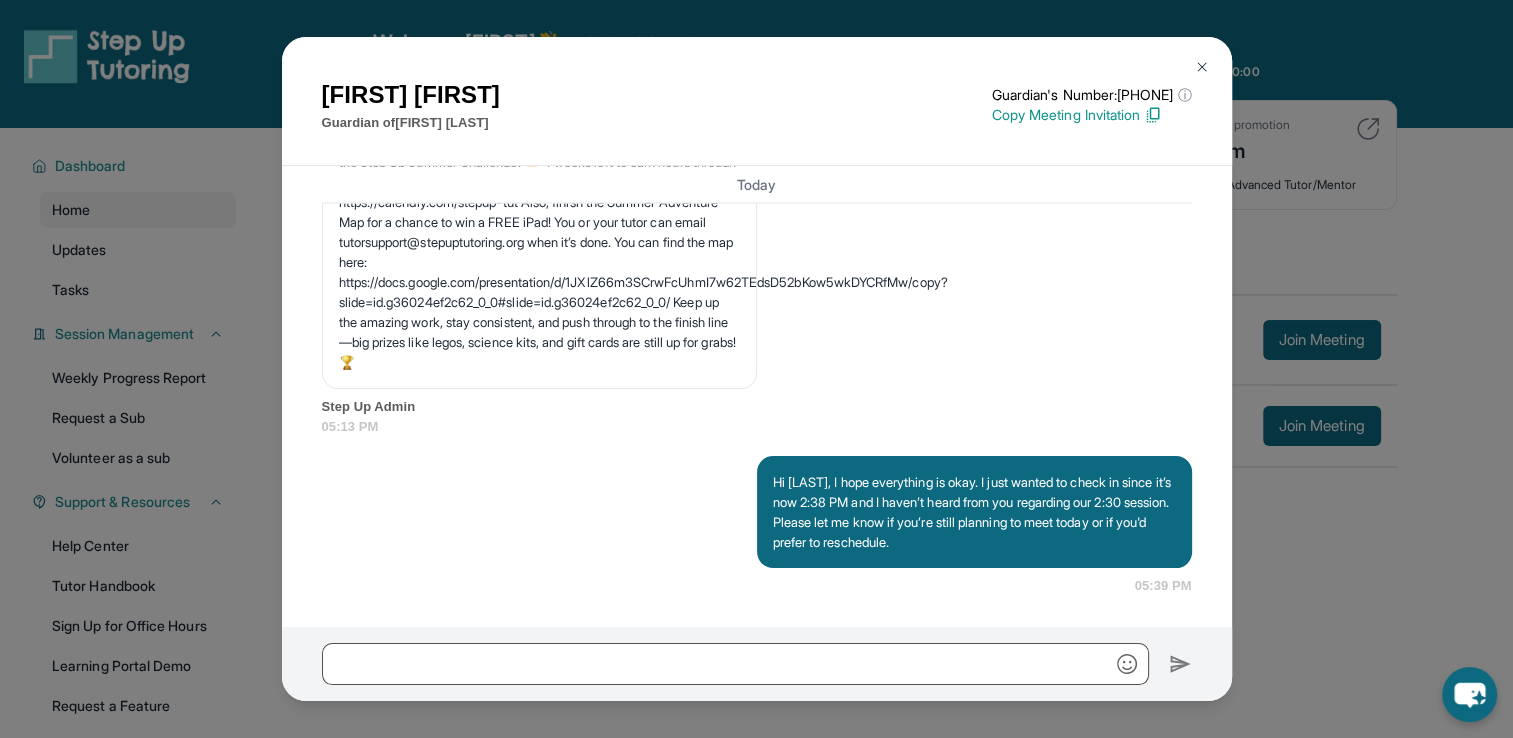 click at bounding box center [1202, 67] 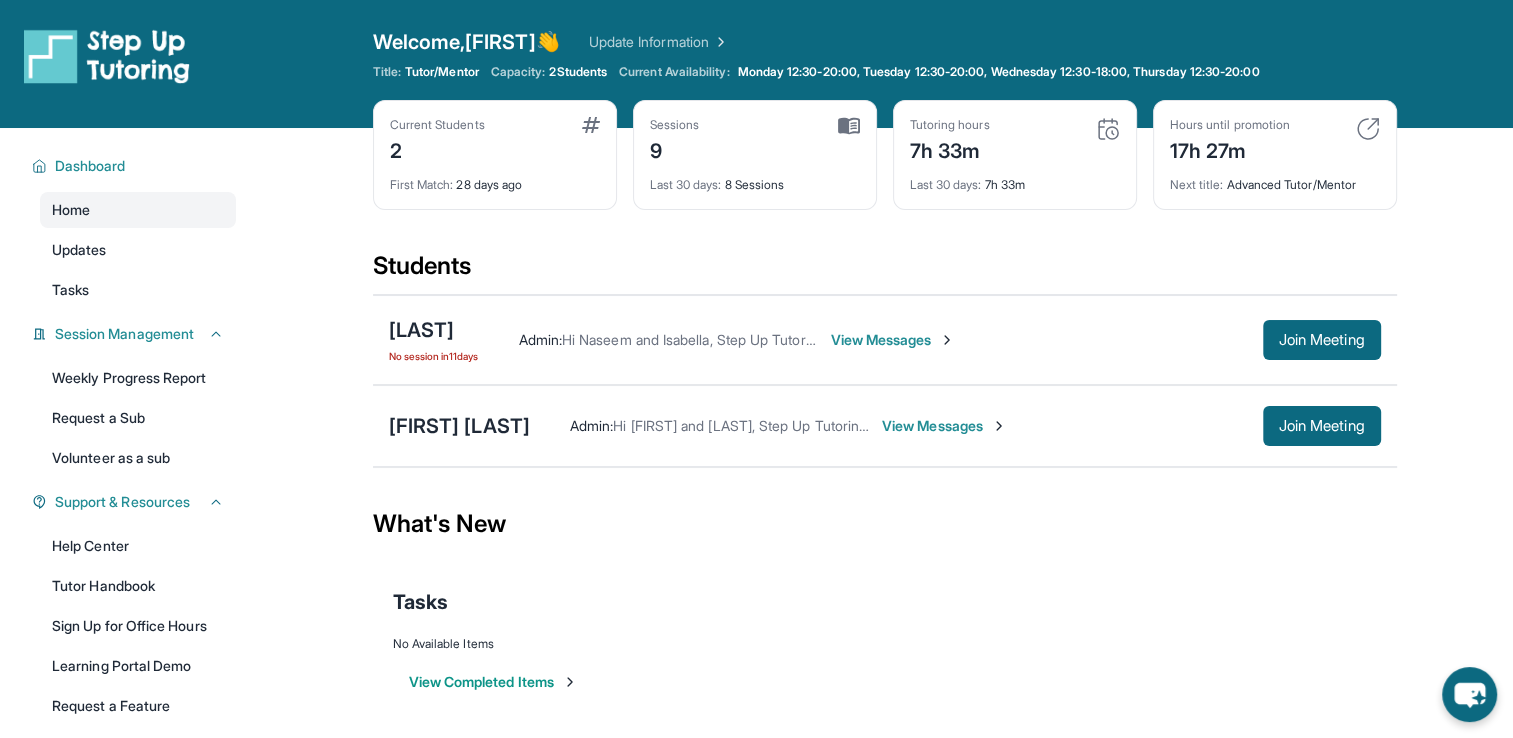 click on "View Messages" at bounding box center (944, 426) 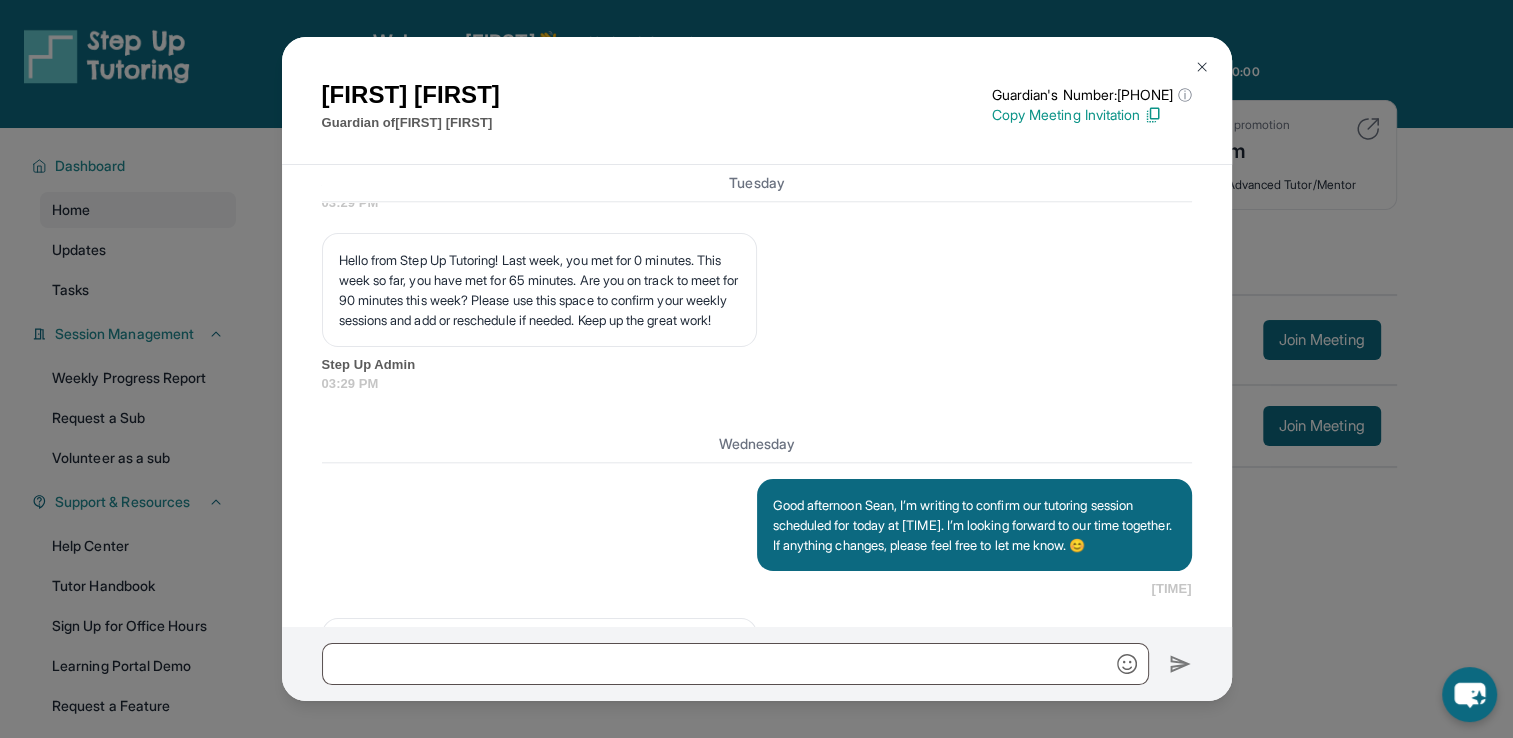 scroll, scrollTop: 11331, scrollLeft: 0, axis: vertical 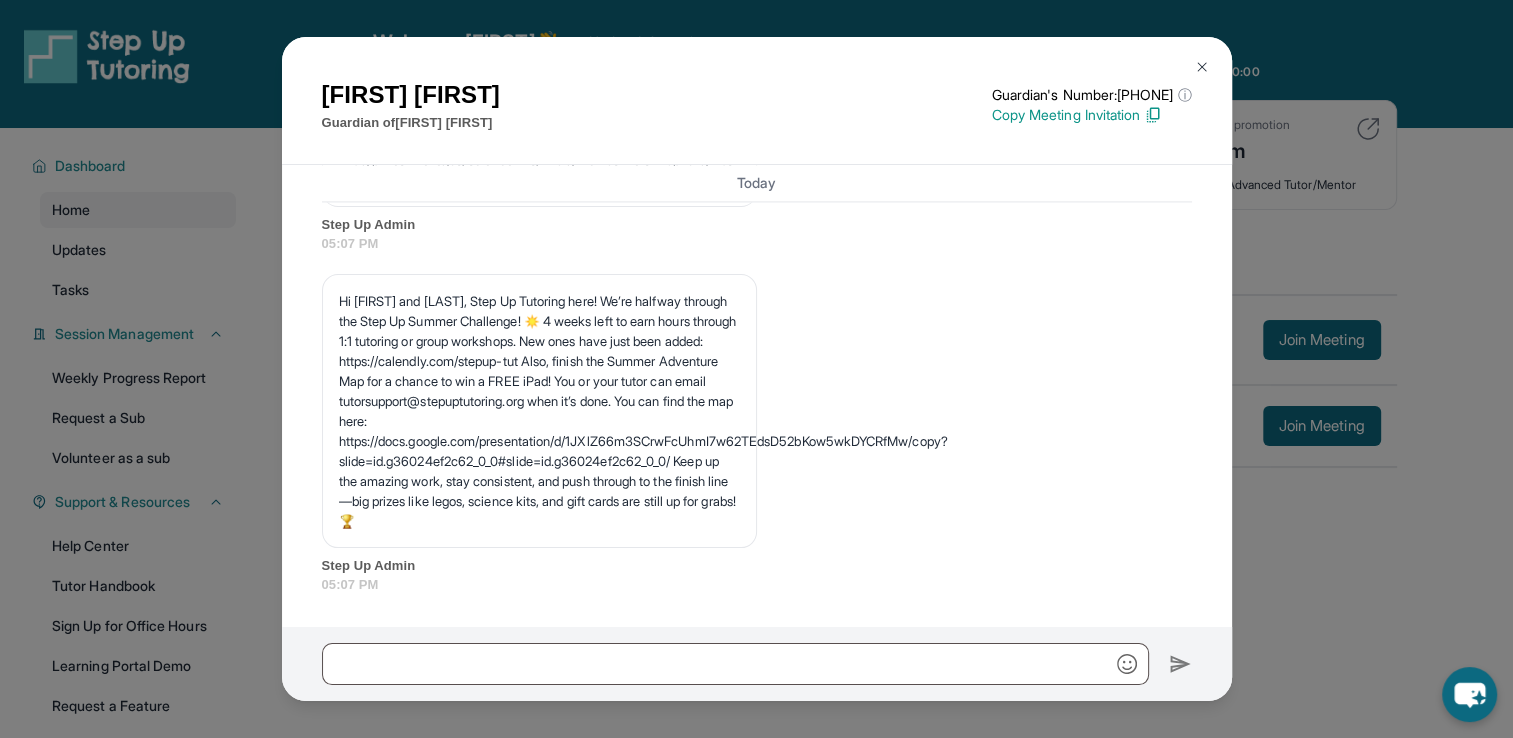 click at bounding box center (1202, 67) 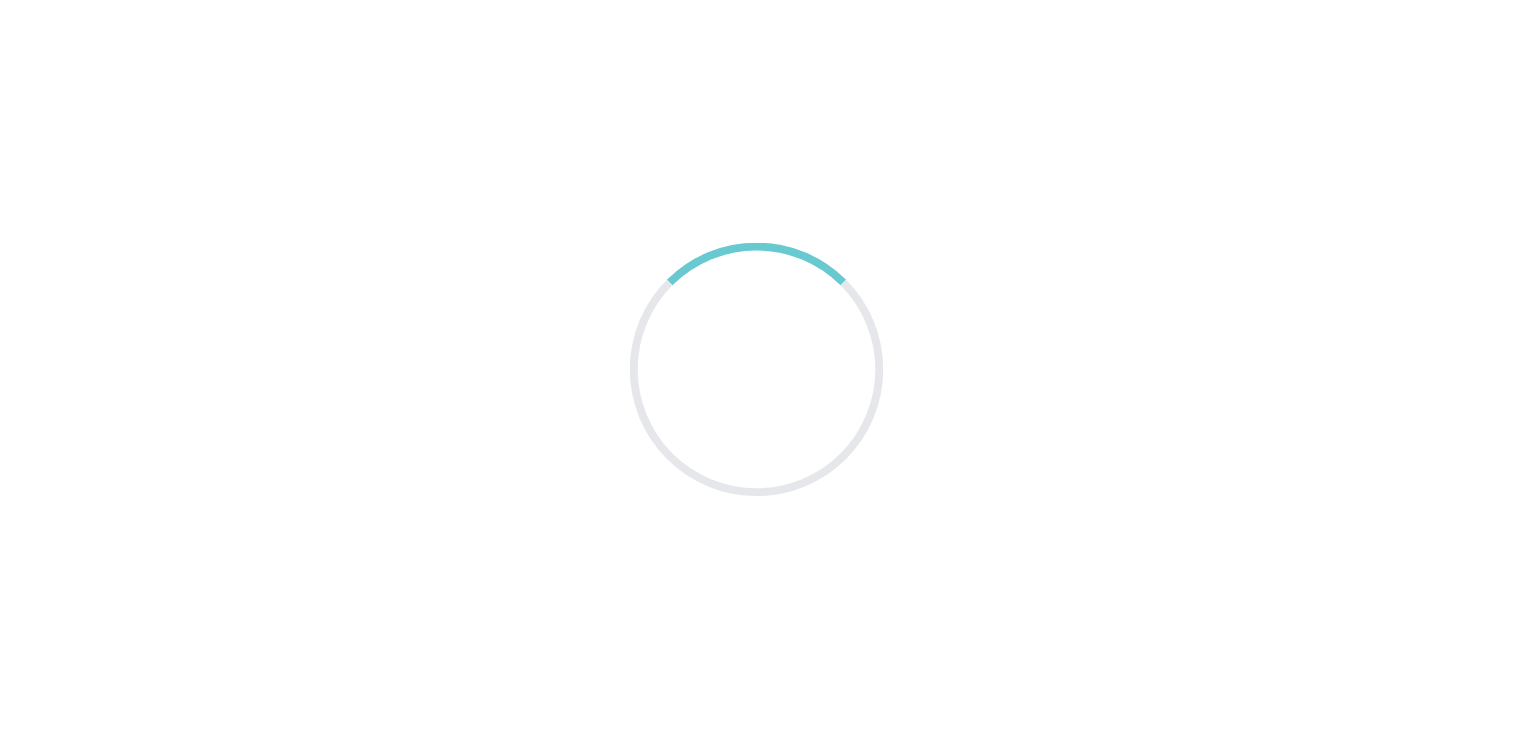 scroll, scrollTop: 0, scrollLeft: 0, axis: both 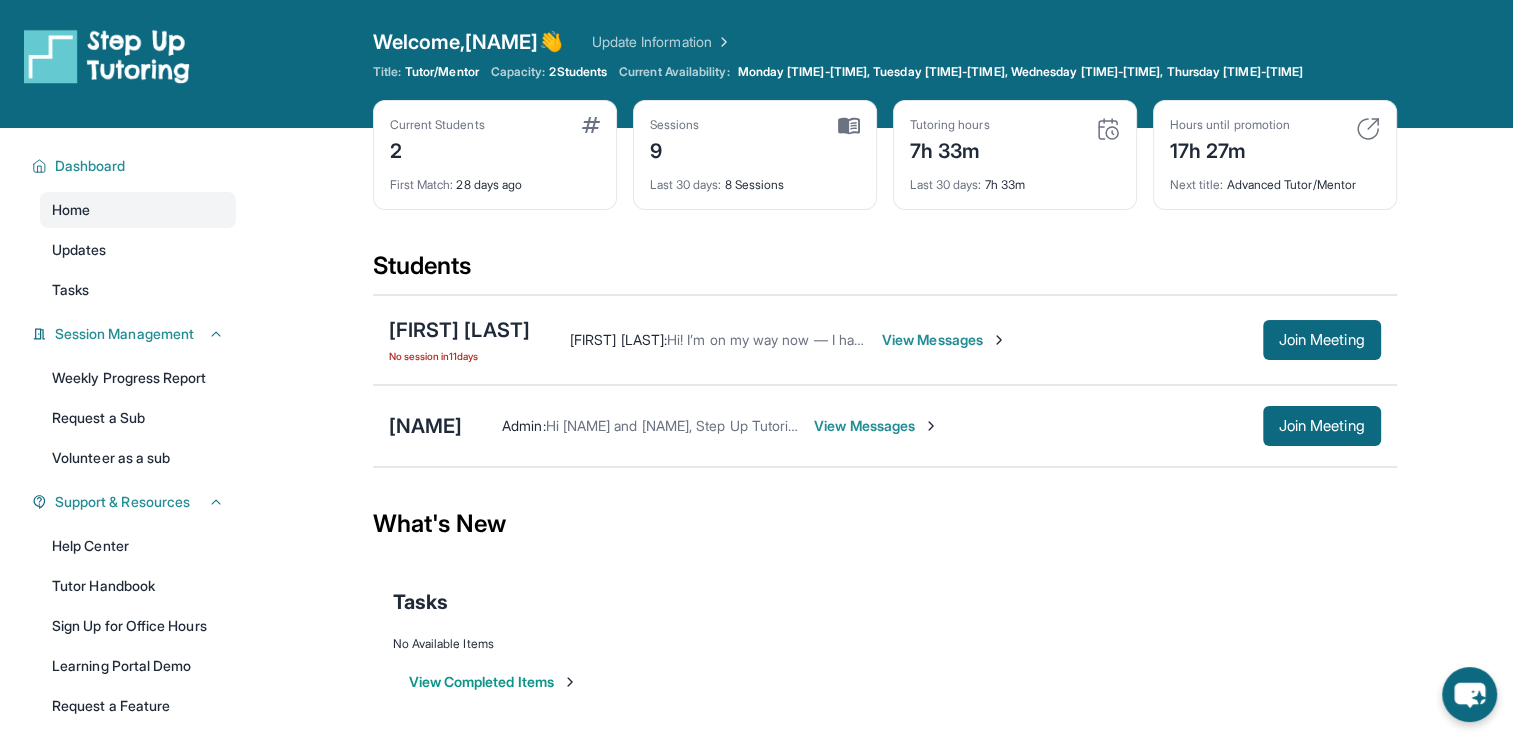 click on "View Messages" at bounding box center (944, 340) 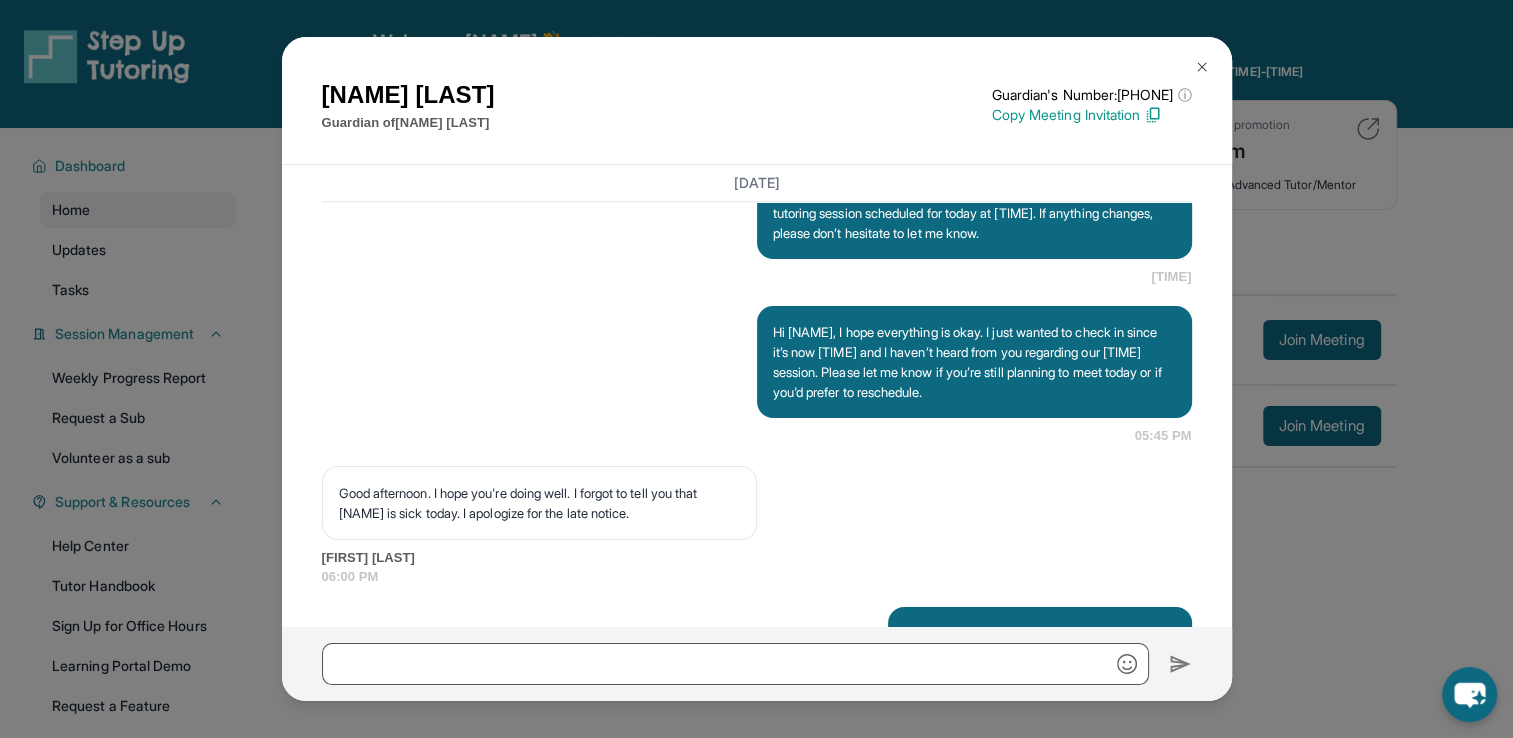 scroll, scrollTop: 12092, scrollLeft: 0, axis: vertical 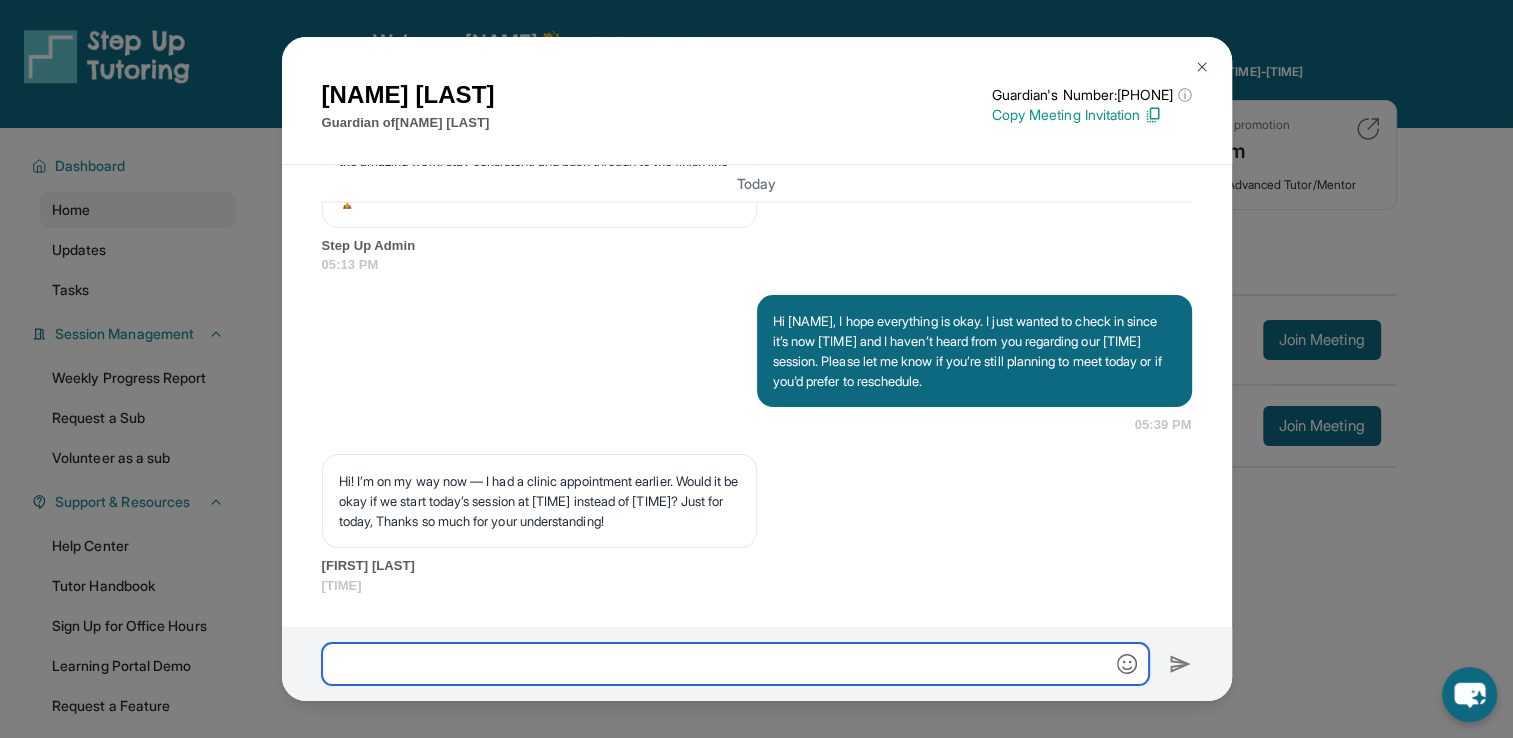 click at bounding box center [735, 664] 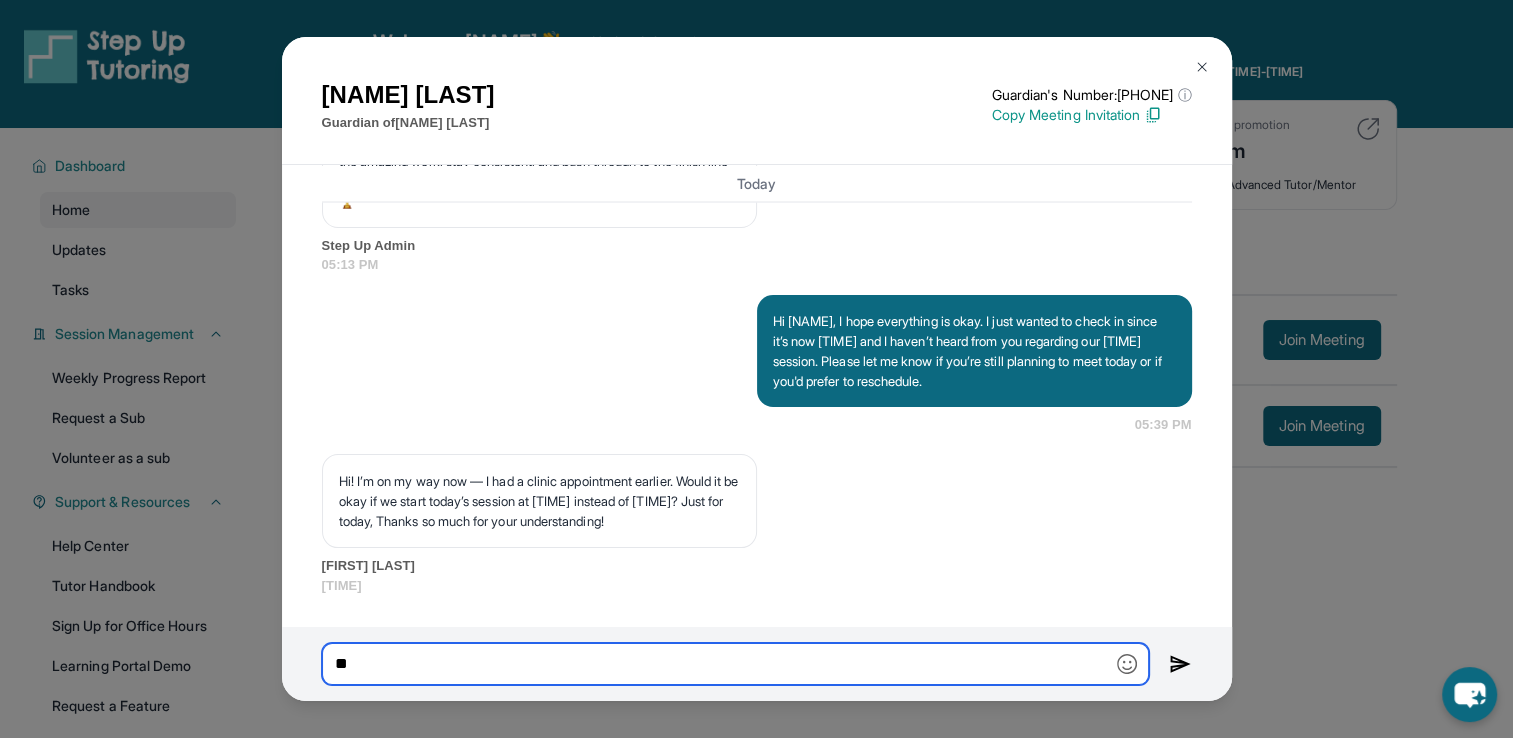 type on "*" 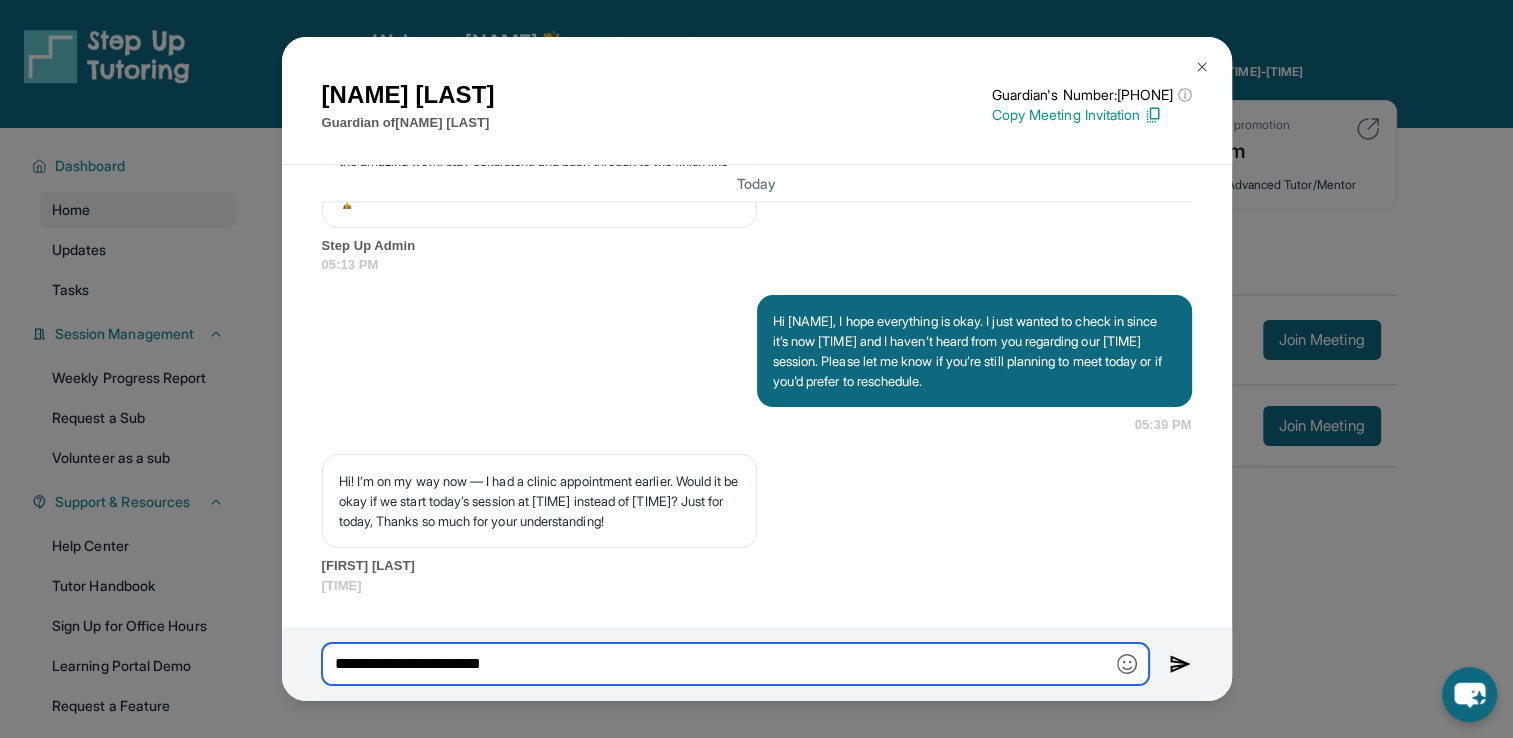 click on "**********" at bounding box center (735, 664) 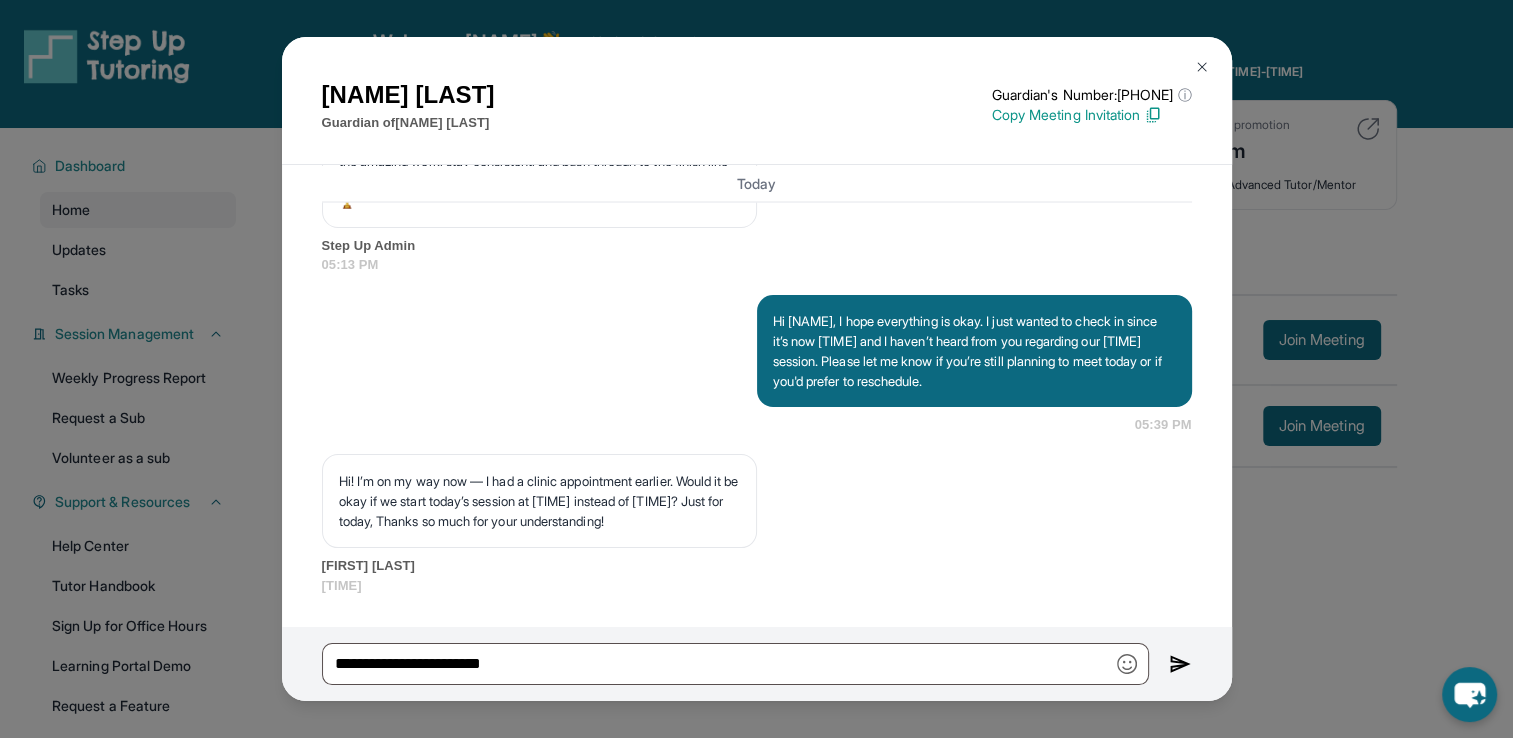 click at bounding box center [1127, 664] 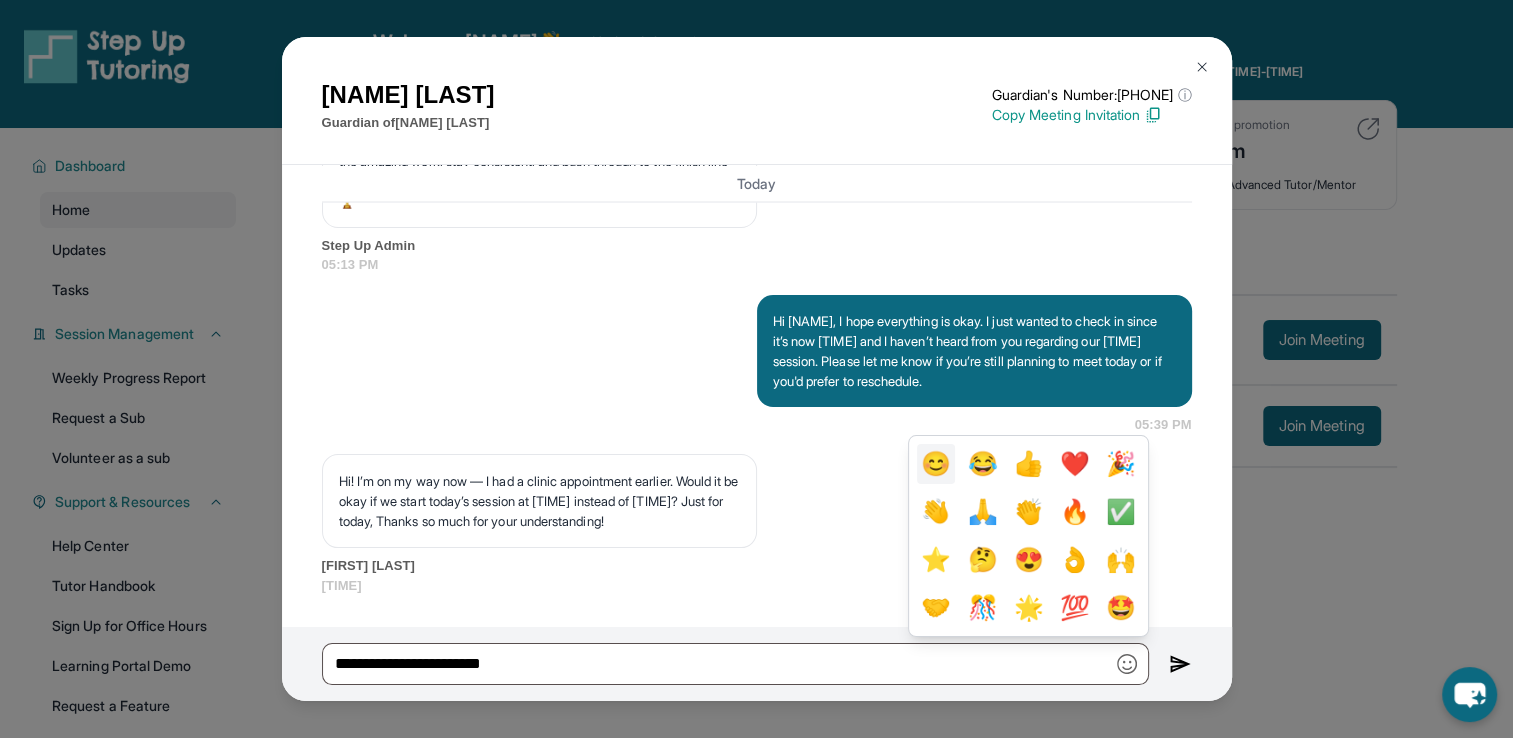 click on "😊" at bounding box center (936, 464) 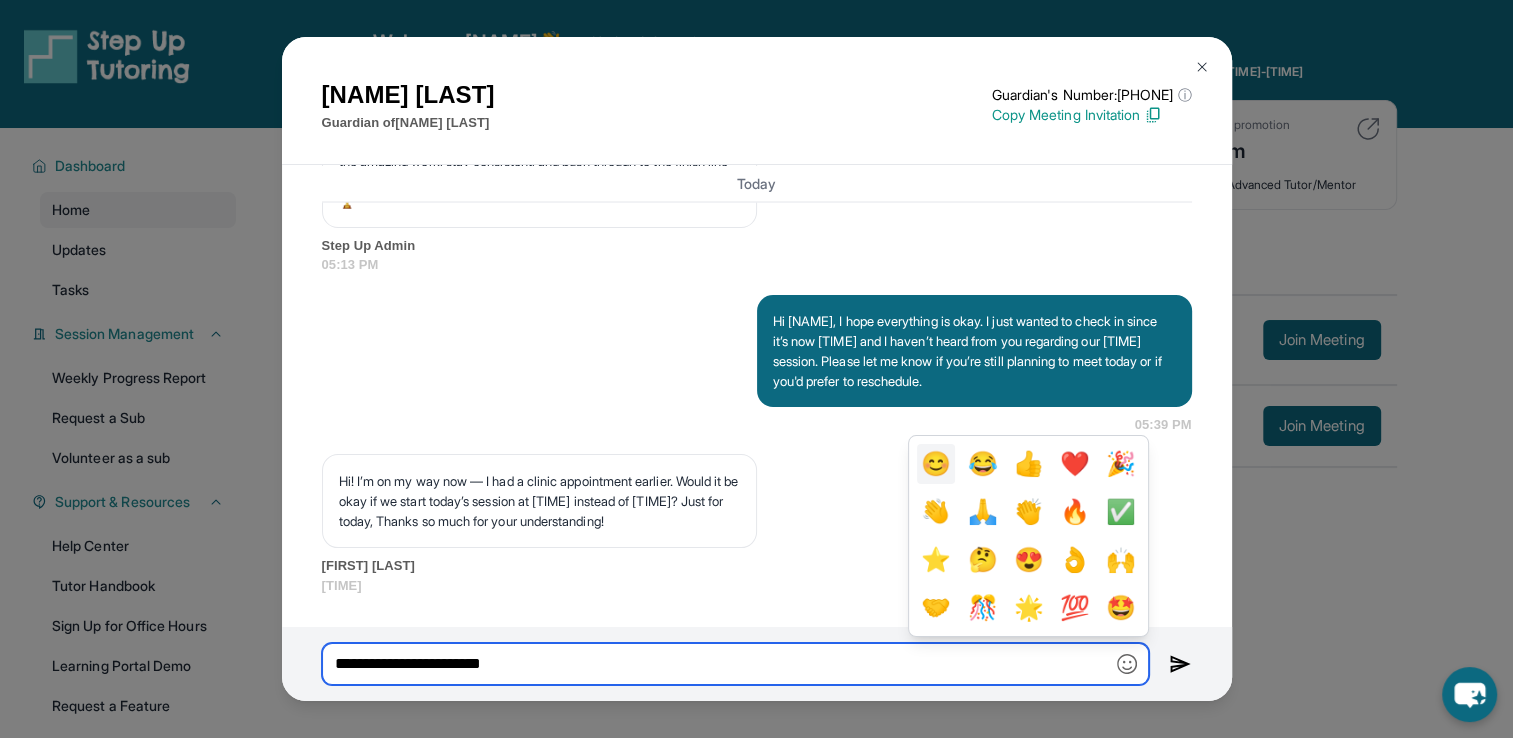 type on "**********" 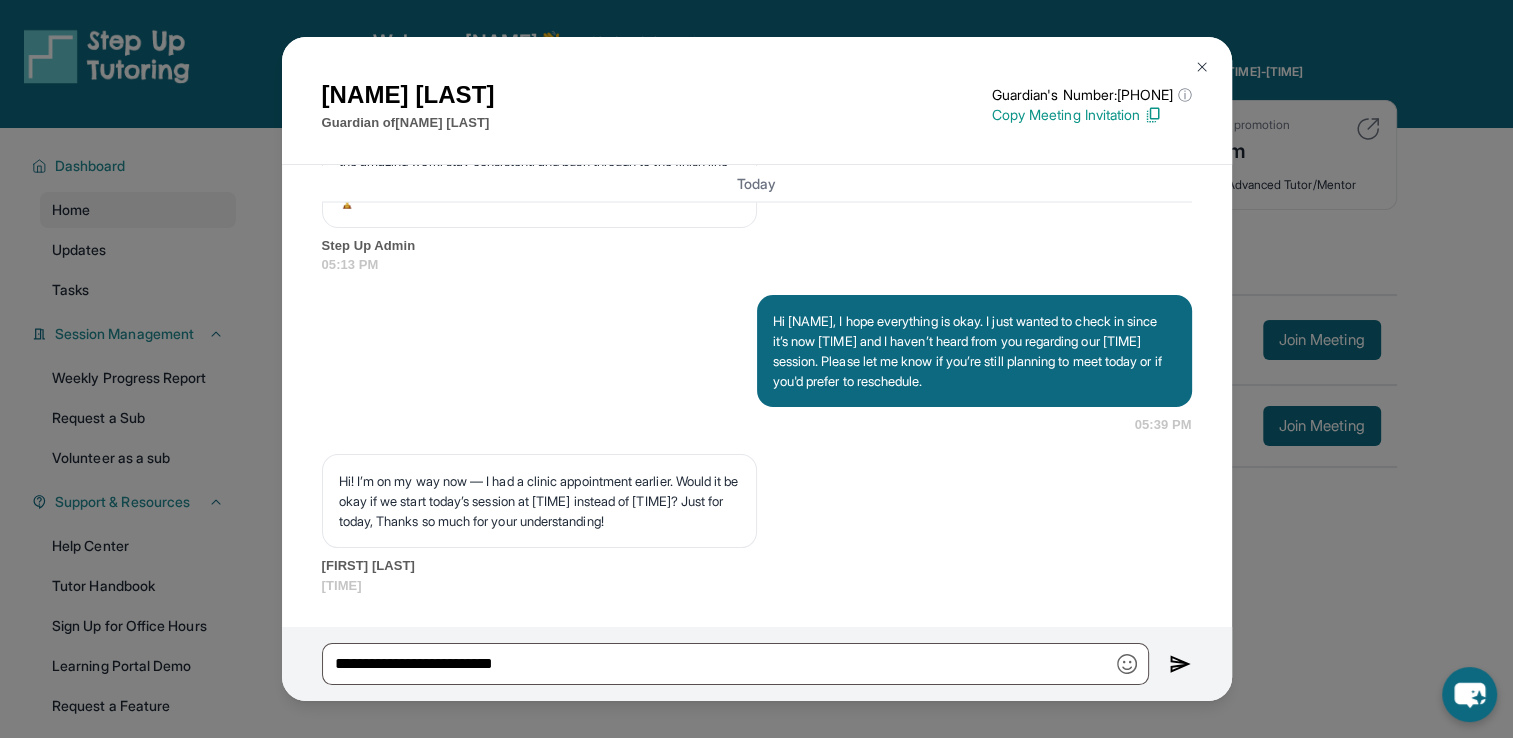 click at bounding box center [1180, 664] 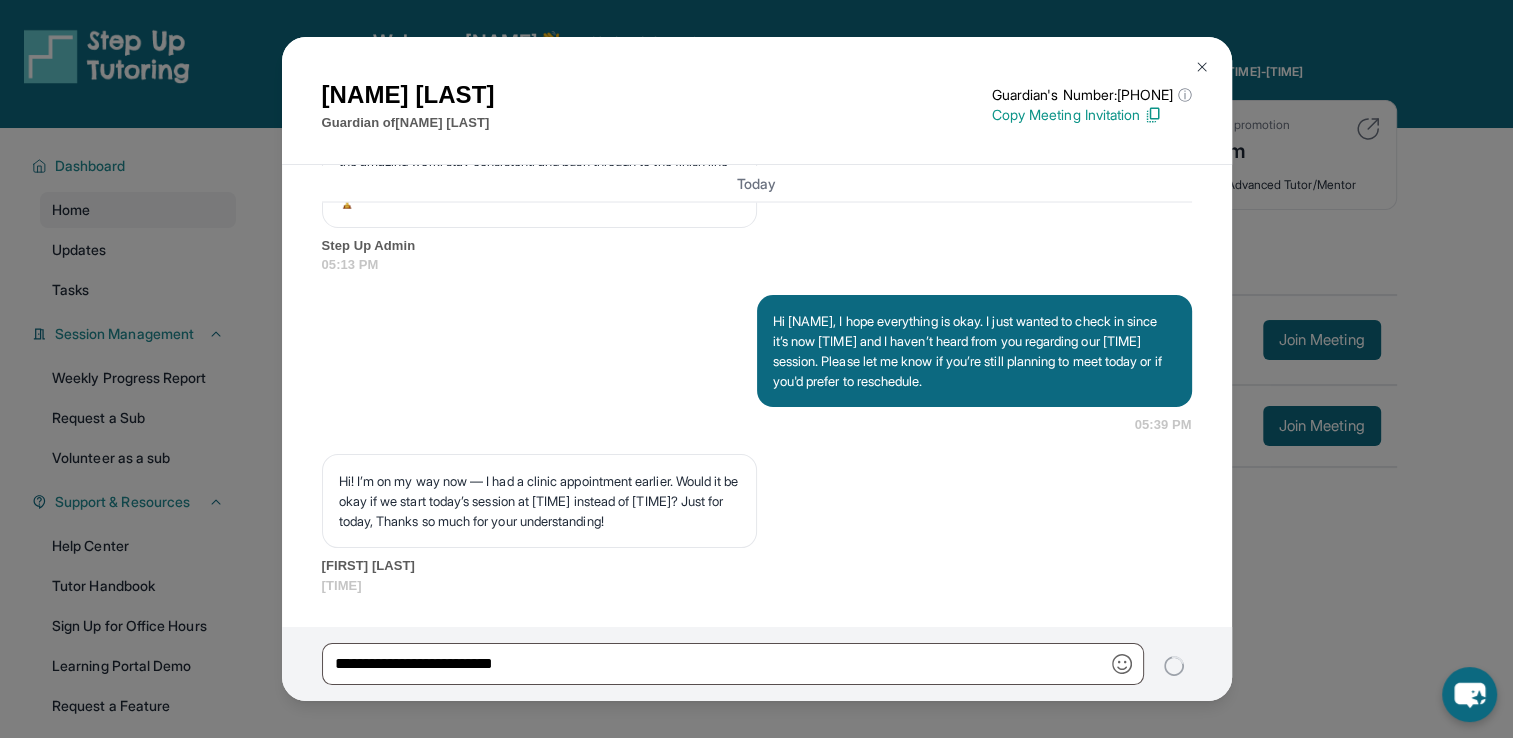 type 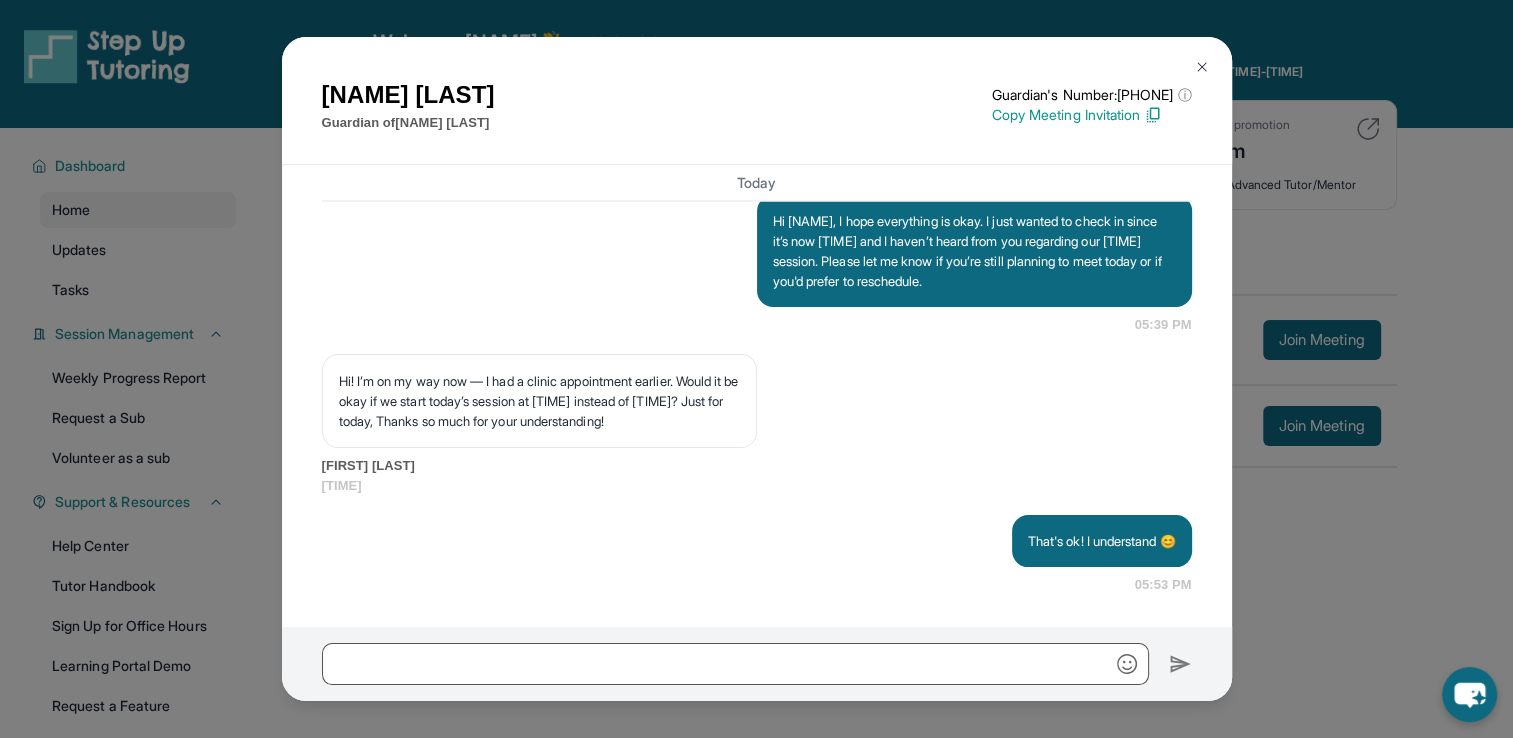 scroll, scrollTop: 12192, scrollLeft: 0, axis: vertical 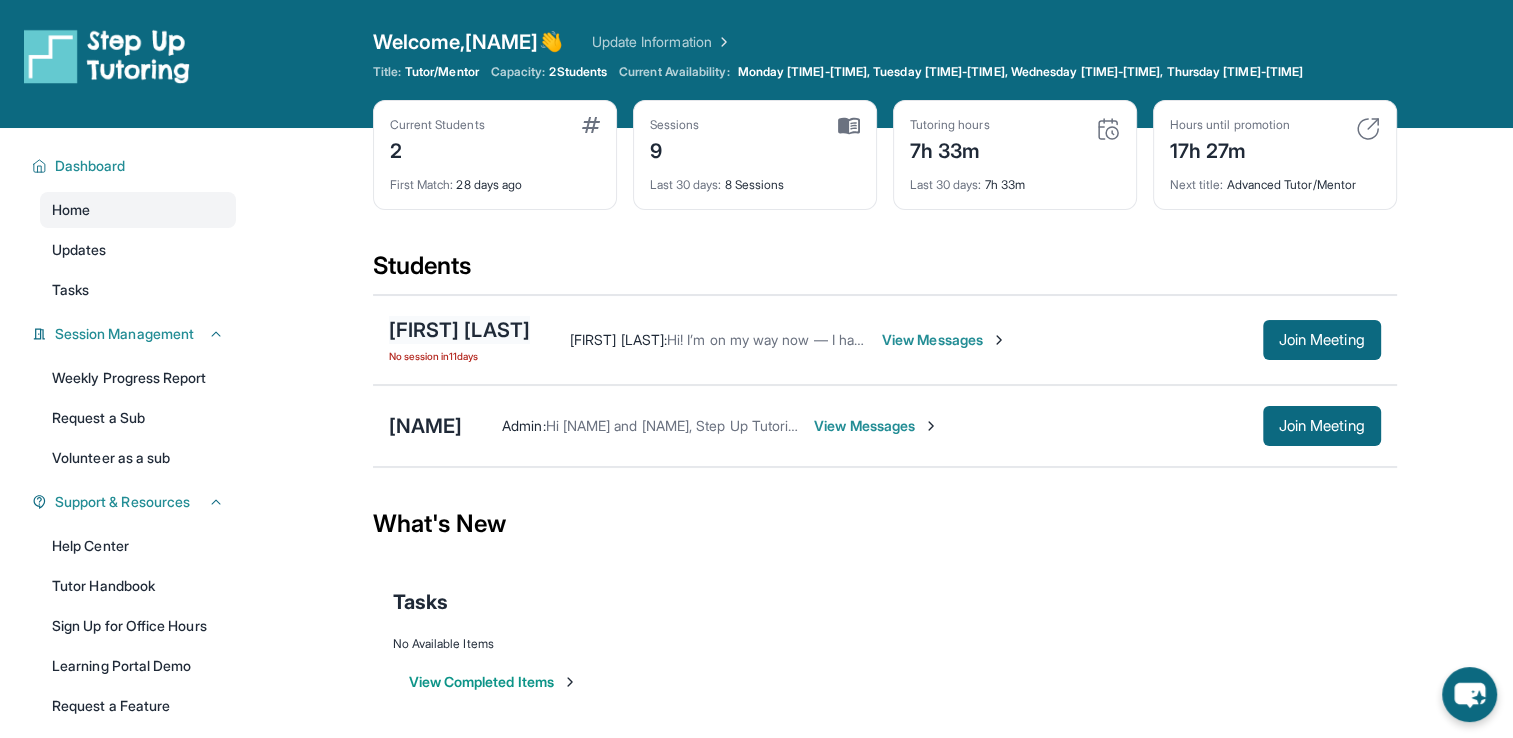click on "[FIRST] [LAST]" at bounding box center [459, 330] 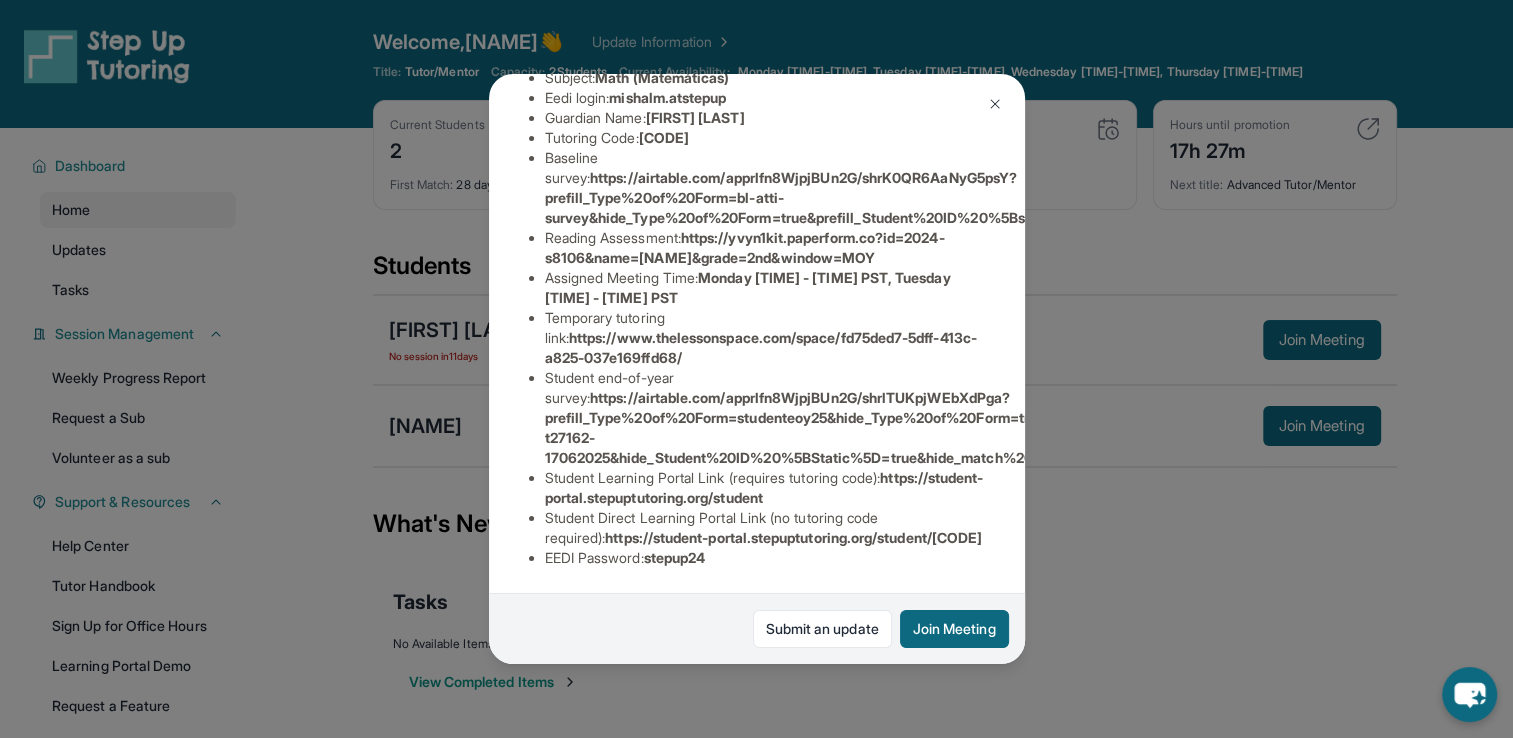 scroll, scrollTop: 360, scrollLeft: 0, axis: vertical 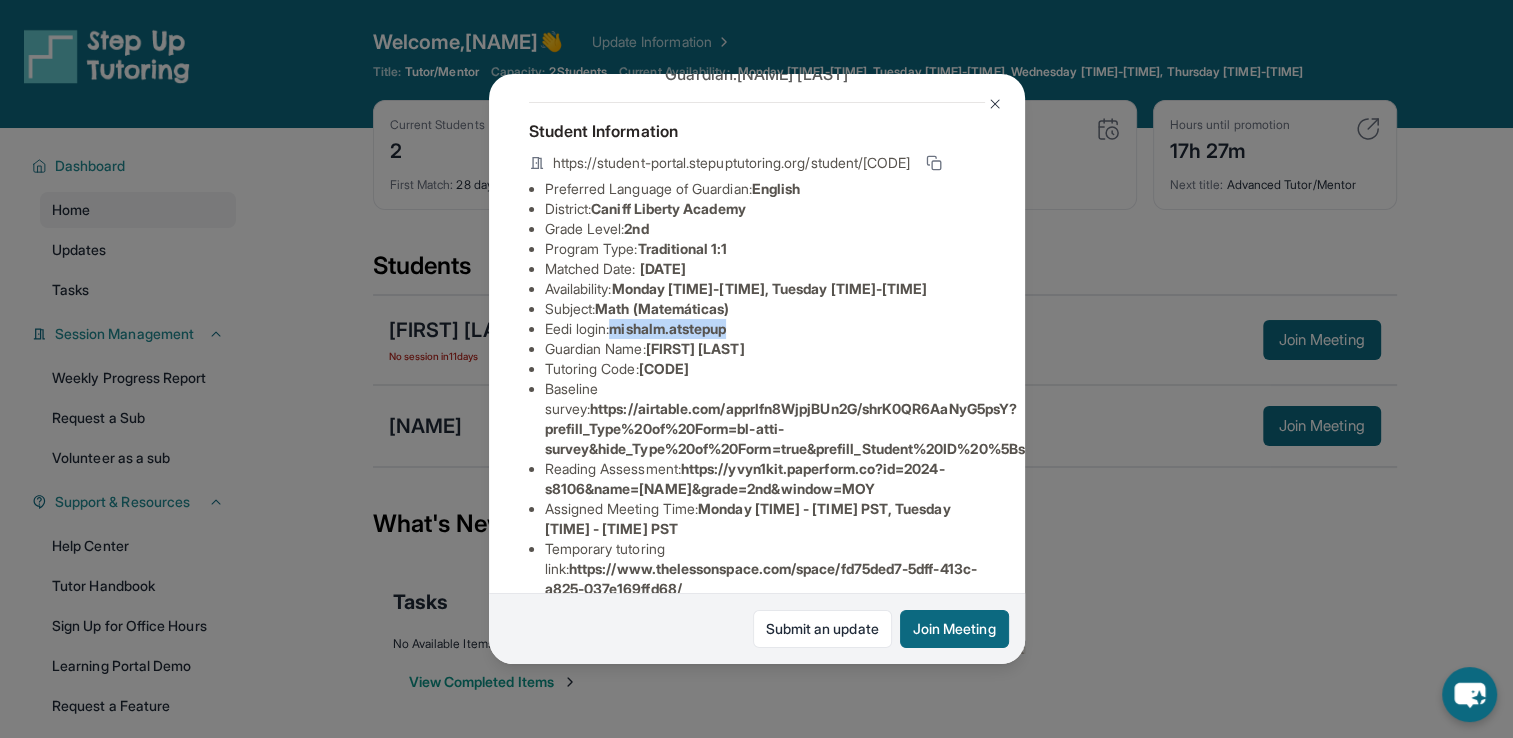 drag, startPoint x: 619, startPoint y: 345, endPoint x: 751, endPoint y: 336, distance: 132.30646 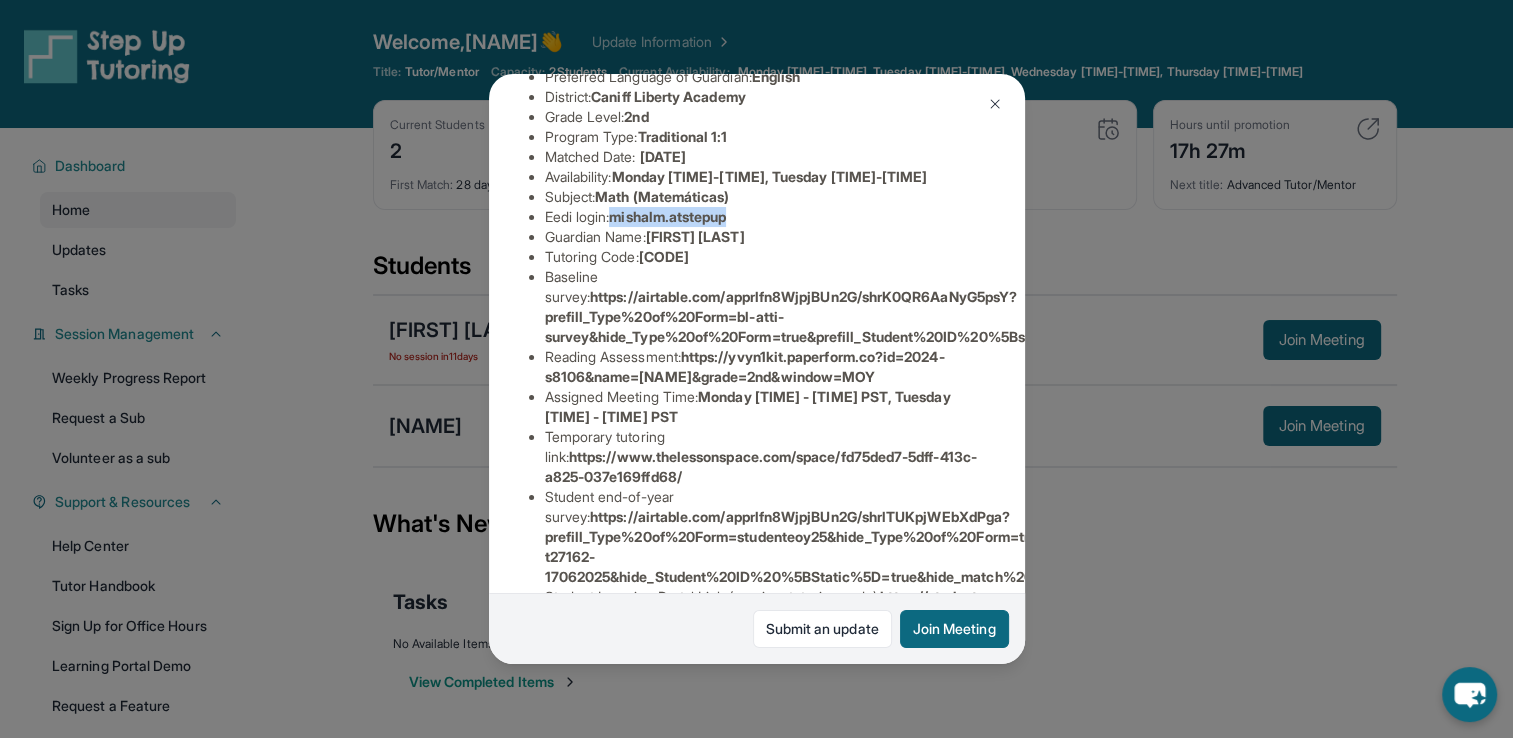 scroll, scrollTop: 360, scrollLeft: 0, axis: vertical 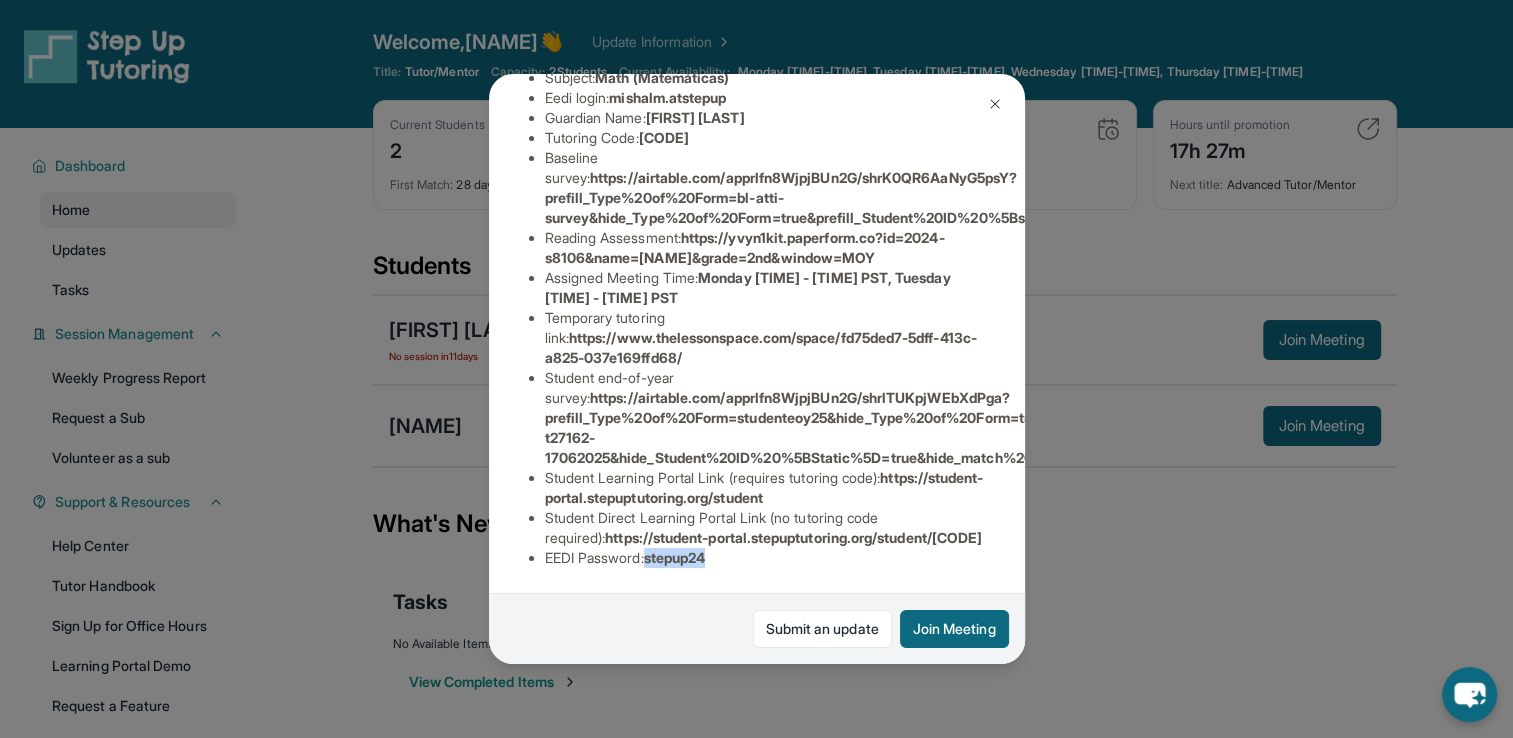 drag, startPoint x: 724, startPoint y: 544, endPoint x: 654, endPoint y: 545, distance: 70.00714 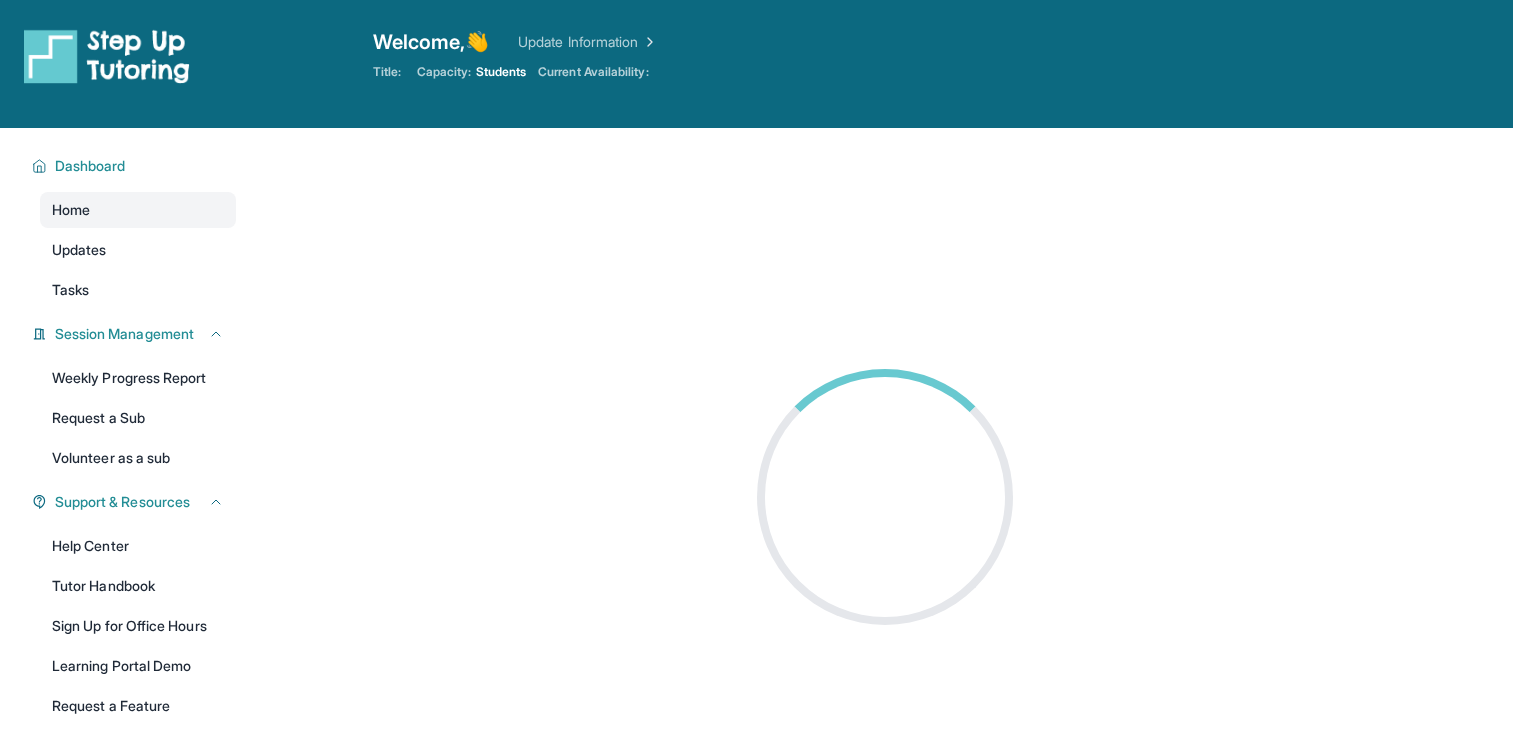 scroll, scrollTop: 0, scrollLeft: 0, axis: both 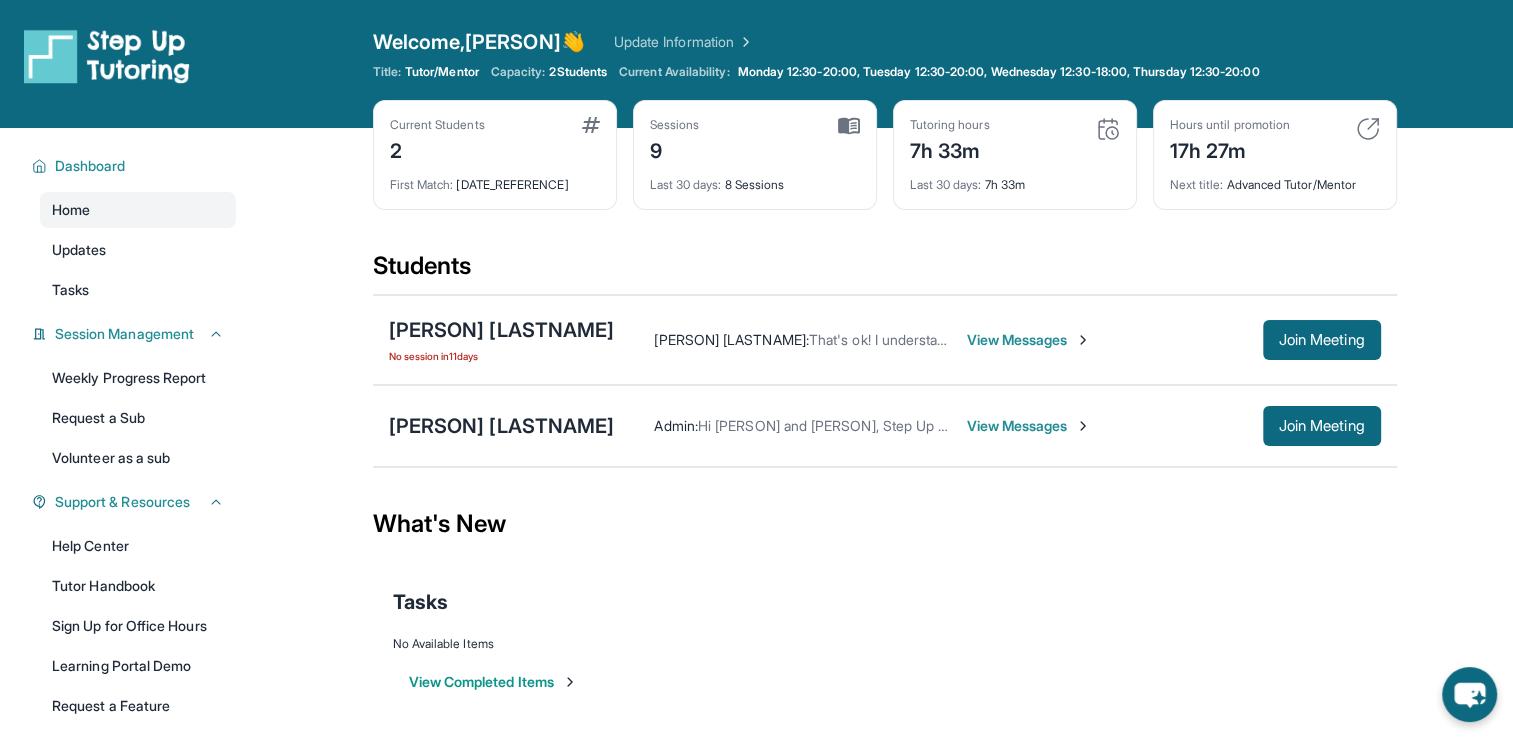 click on "View Messages" at bounding box center (1028, 426) 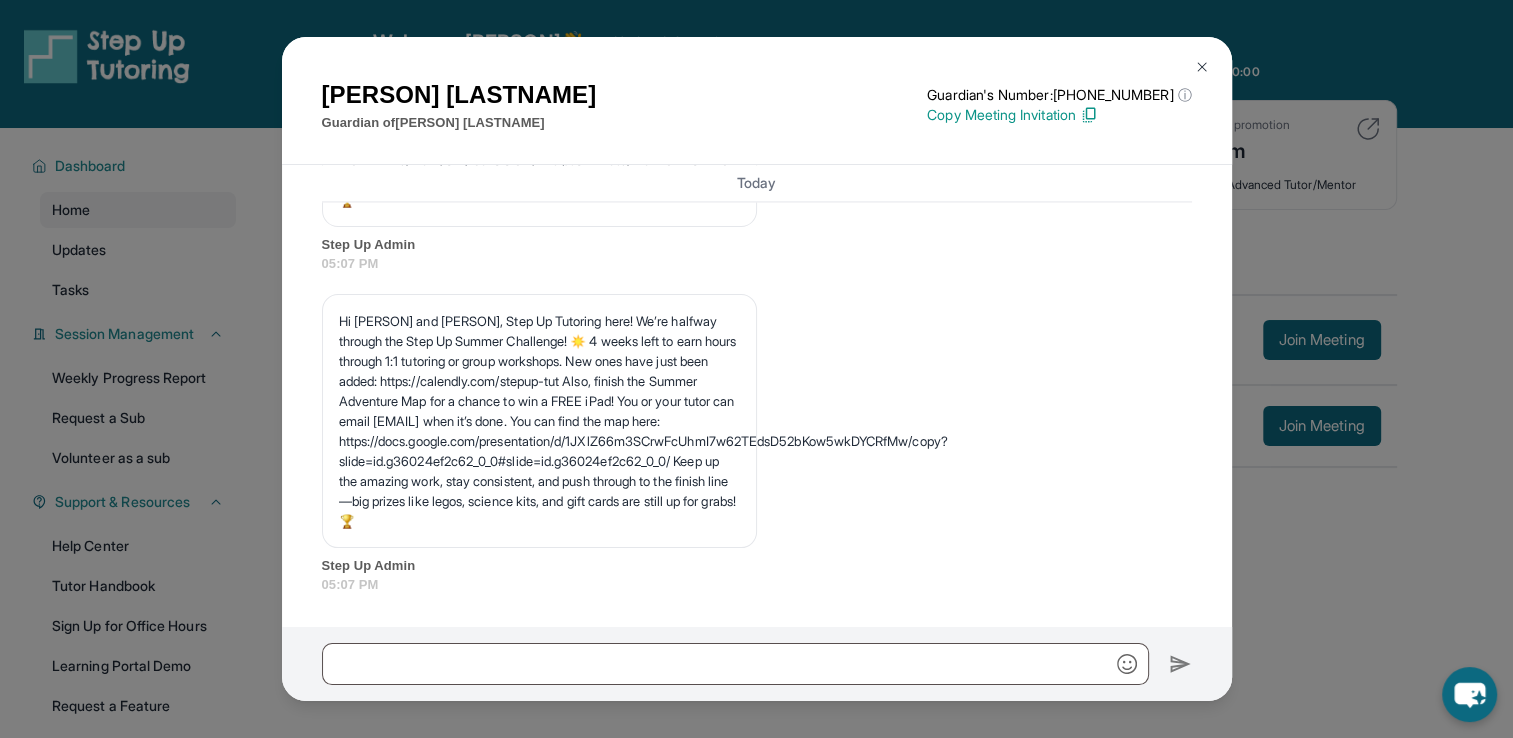 scroll, scrollTop: 11331, scrollLeft: 0, axis: vertical 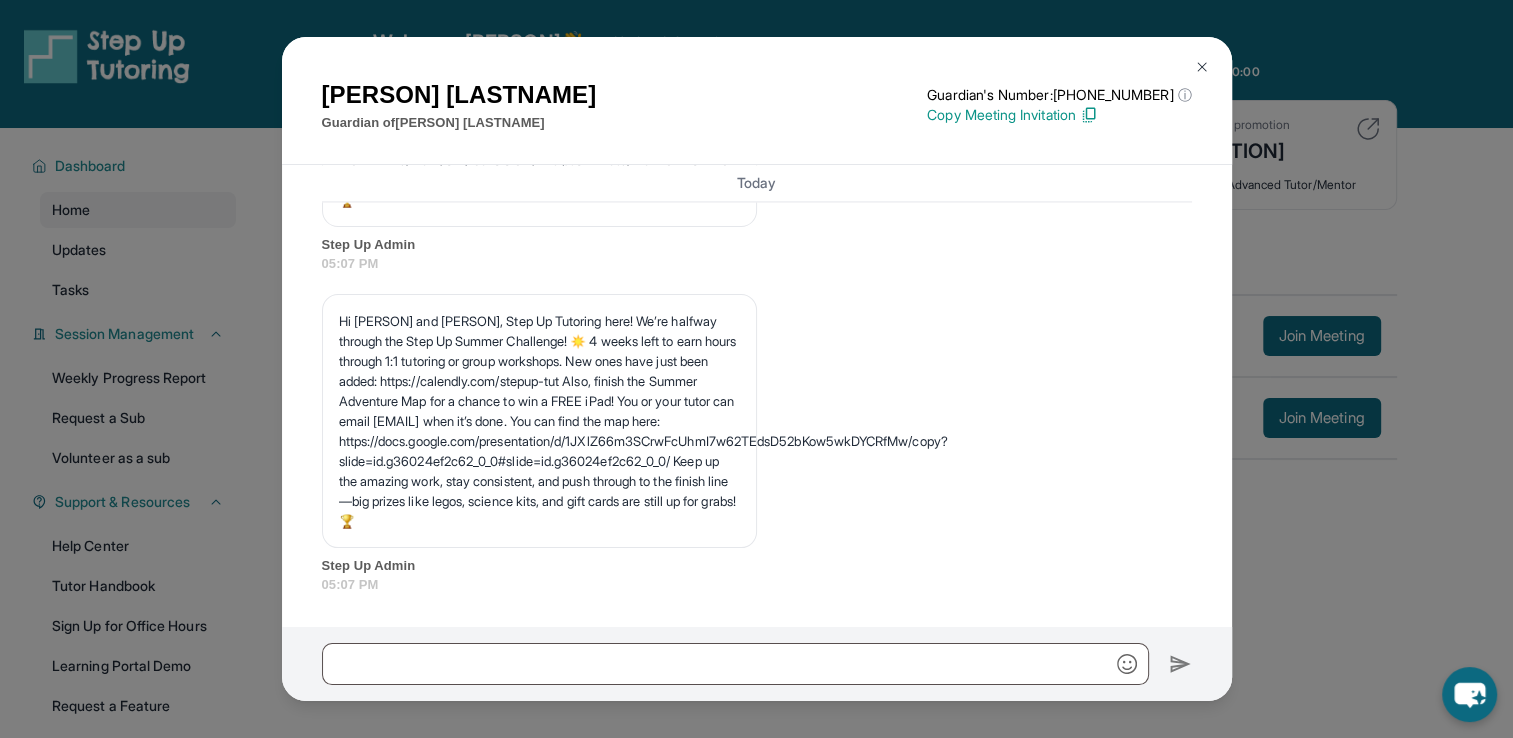 click at bounding box center [1202, 67] 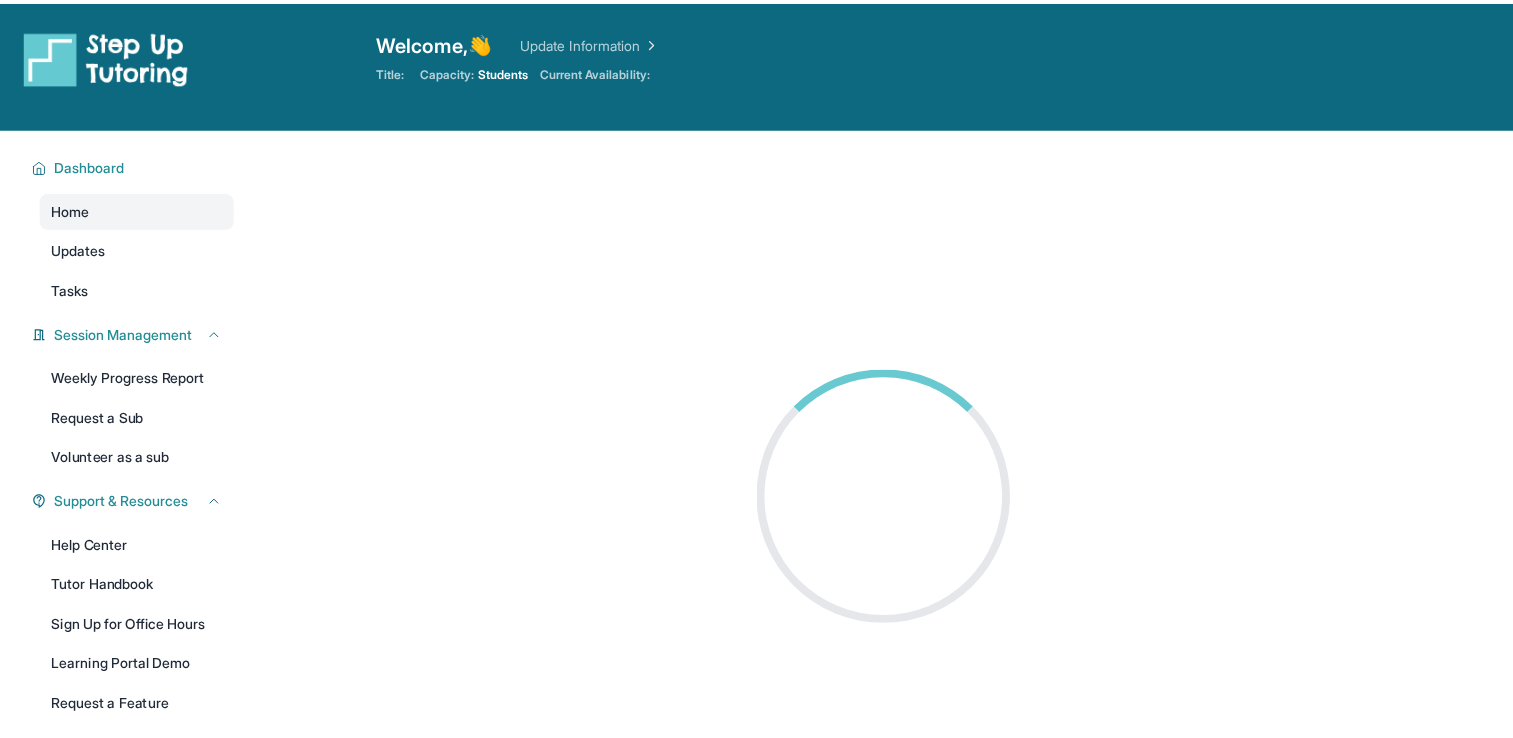 scroll, scrollTop: 0, scrollLeft: 0, axis: both 